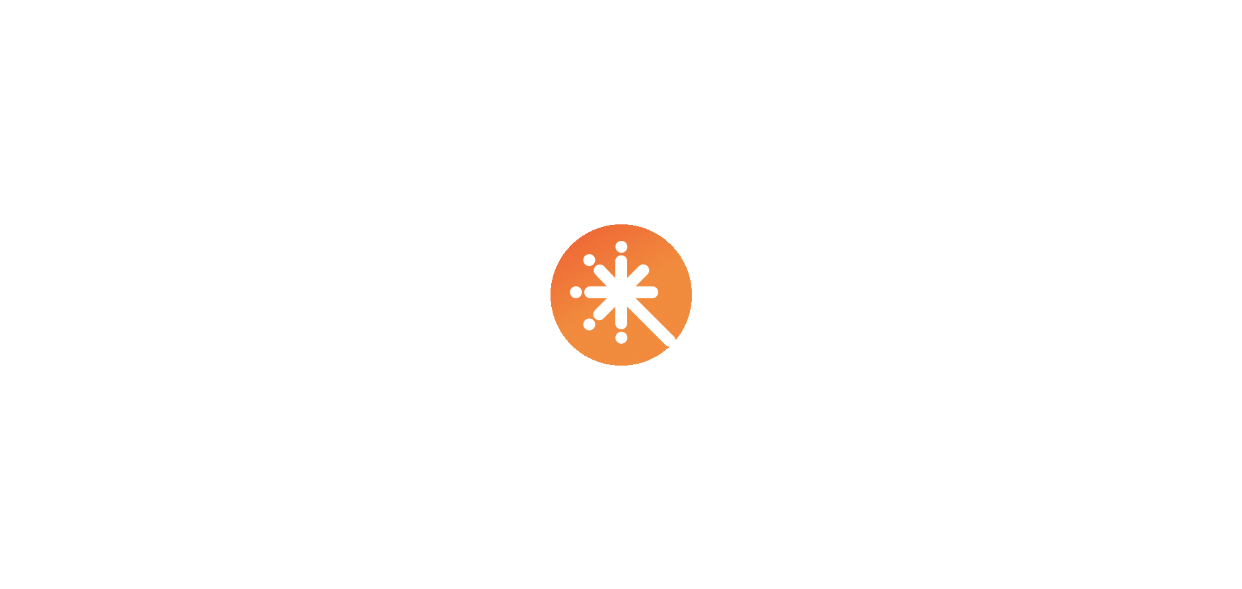scroll, scrollTop: 0, scrollLeft: 0, axis: both 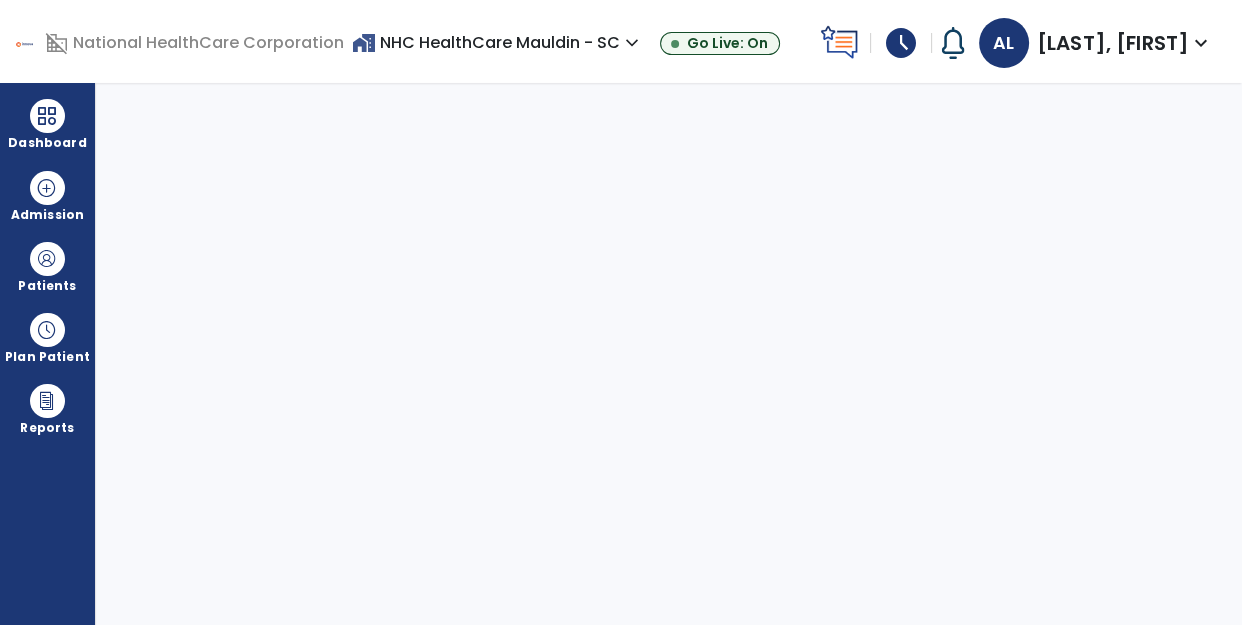 select on "****" 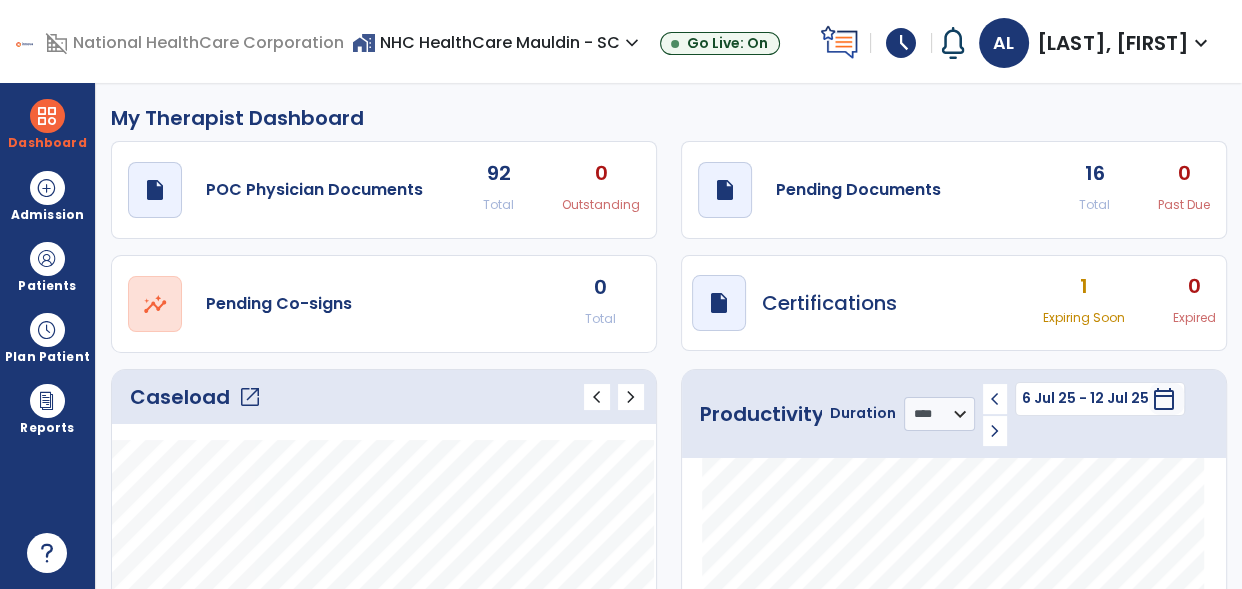 click on "open_in_new" 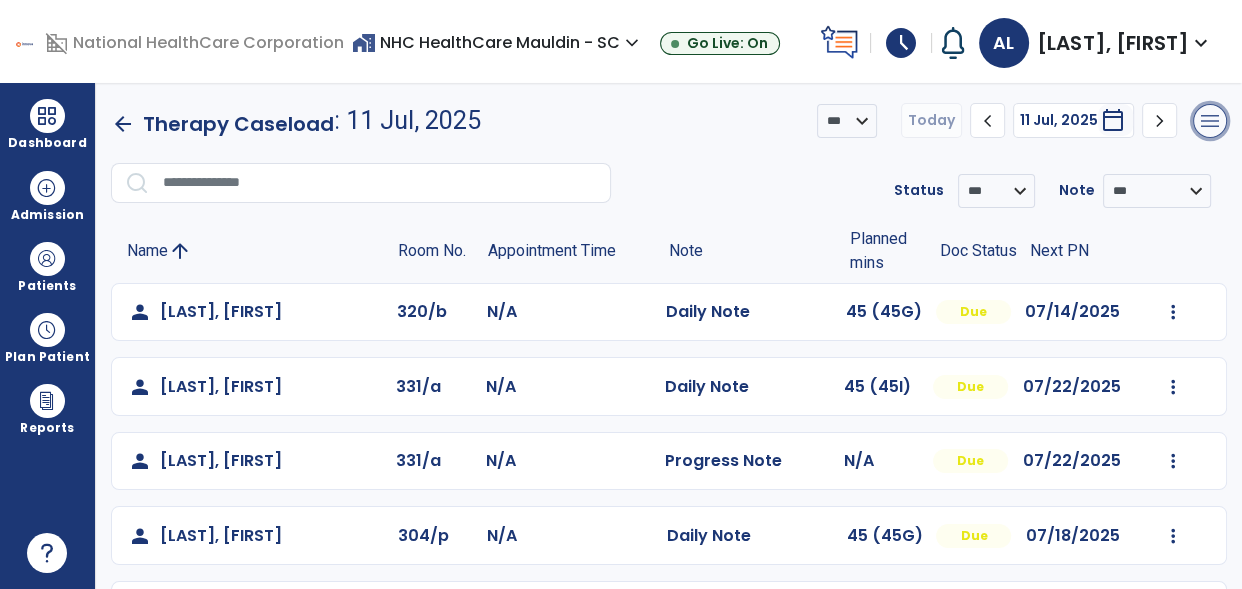 click on "menu" at bounding box center (1210, 121) 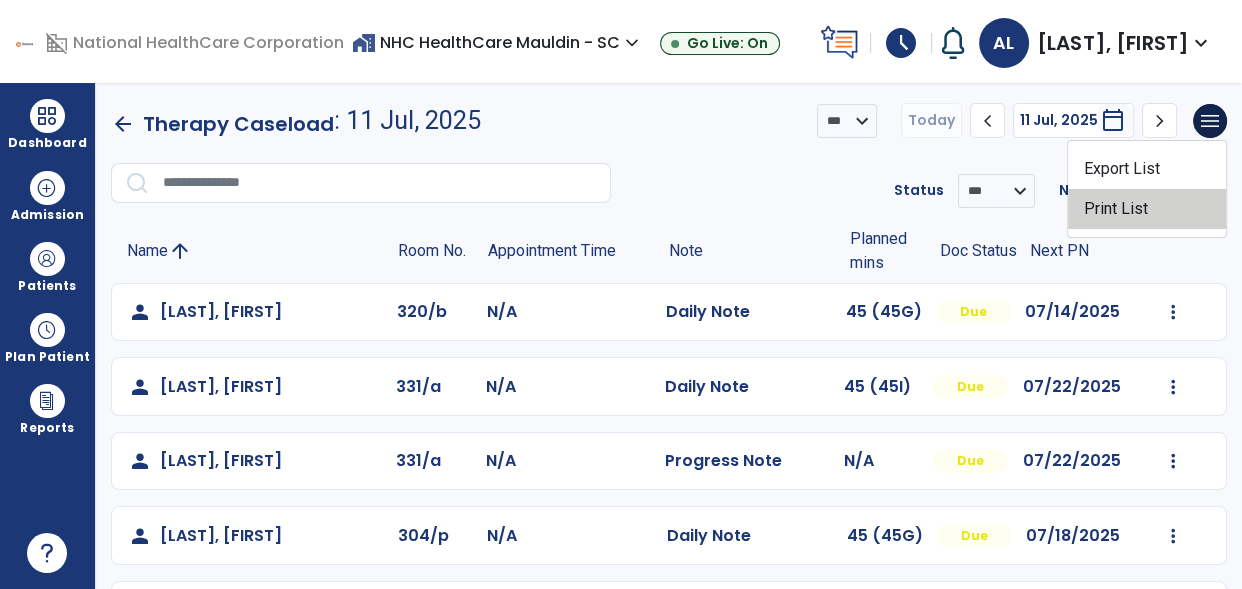 click on "Print List" 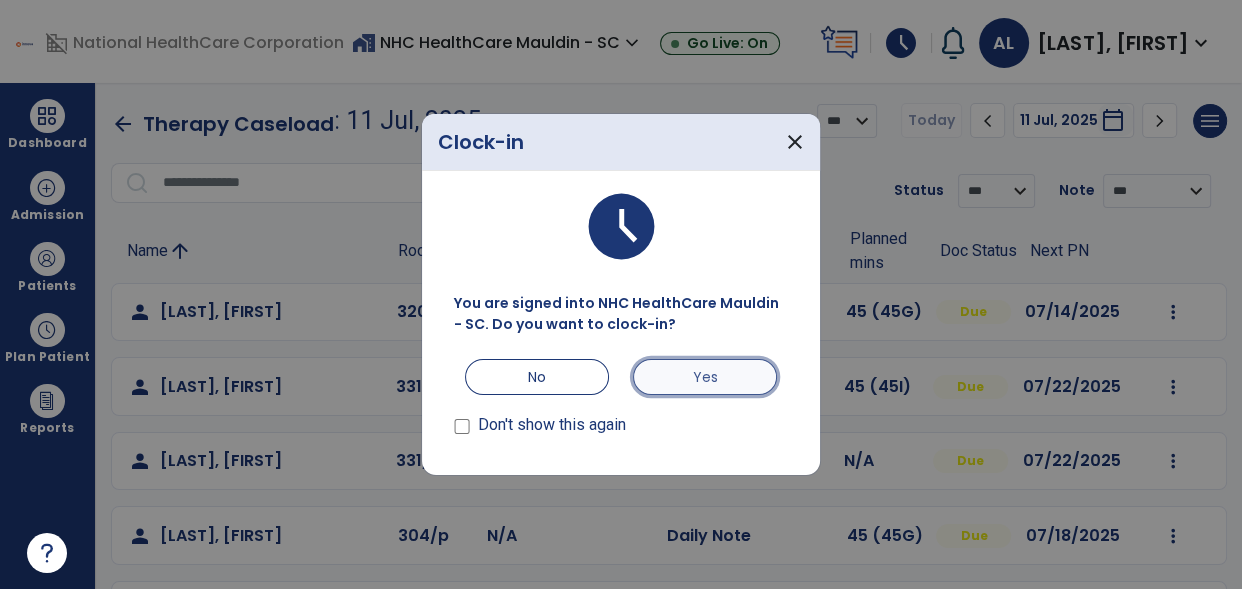 click on "Yes" at bounding box center (705, 377) 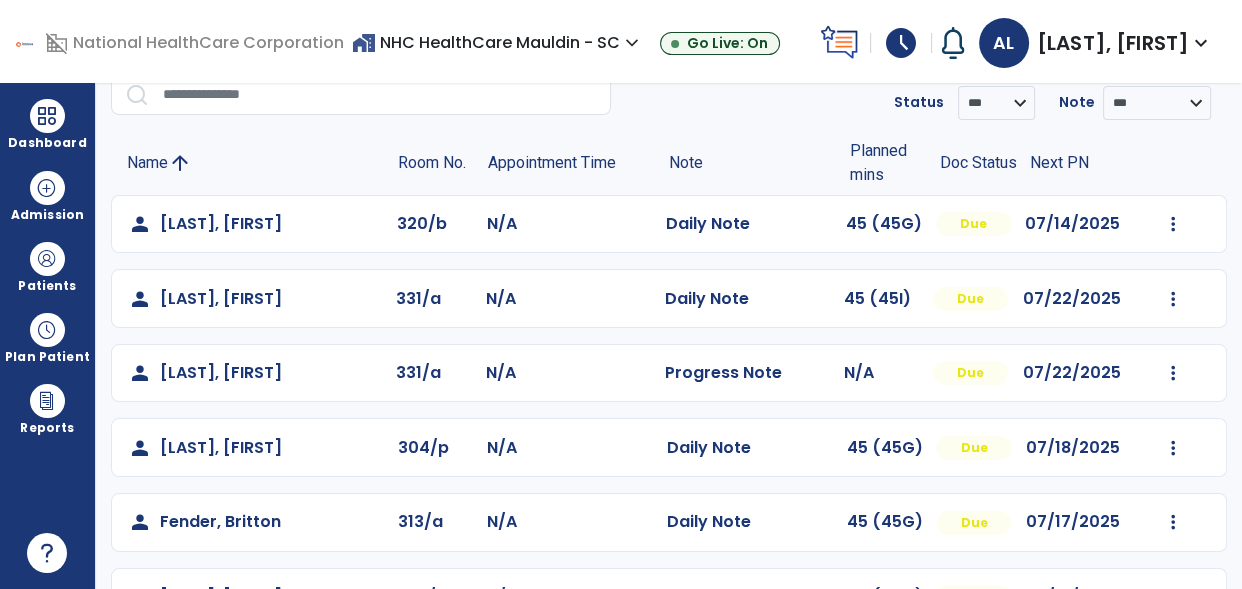 scroll, scrollTop: 89, scrollLeft: 0, axis: vertical 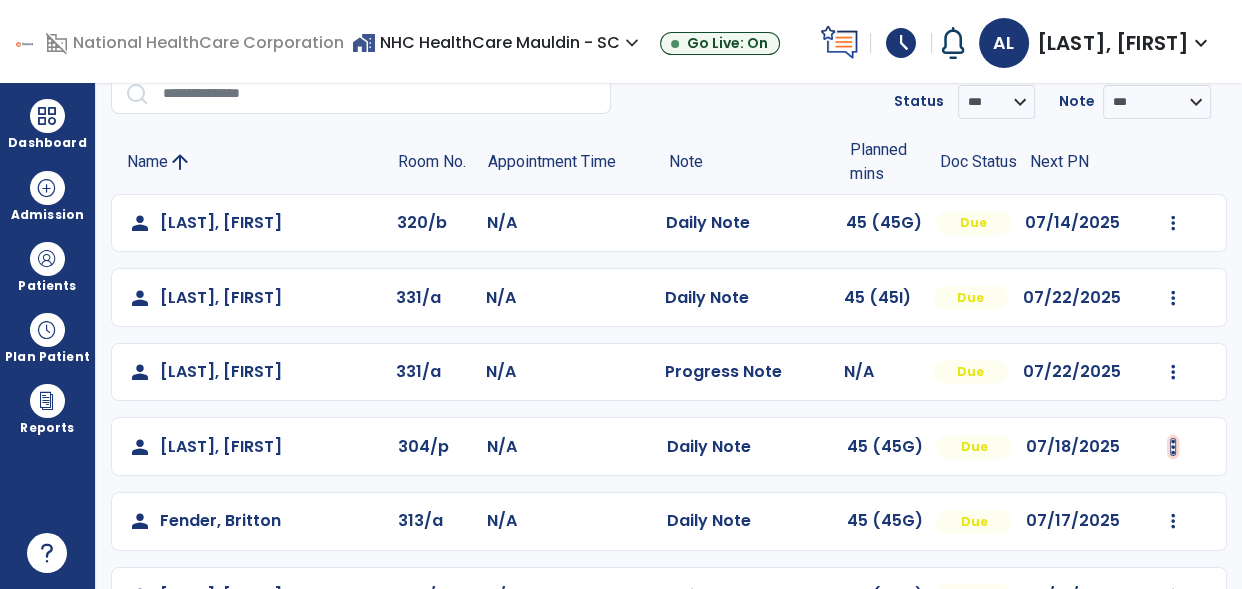 click at bounding box center (1173, 223) 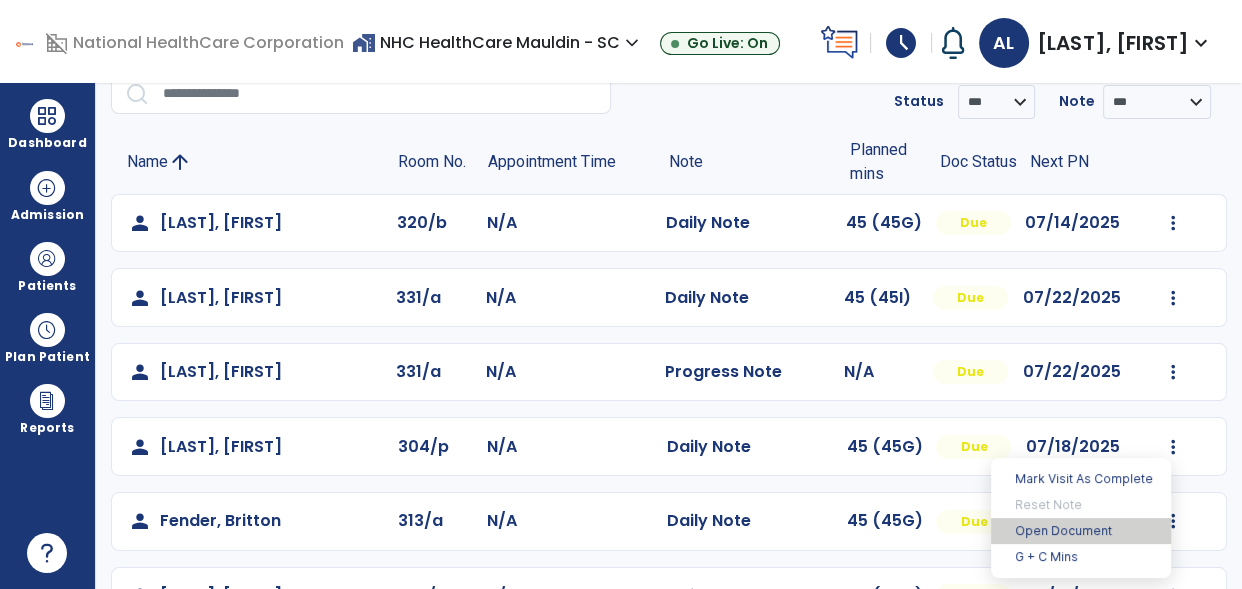 click on "Open Document" at bounding box center (1081, 531) 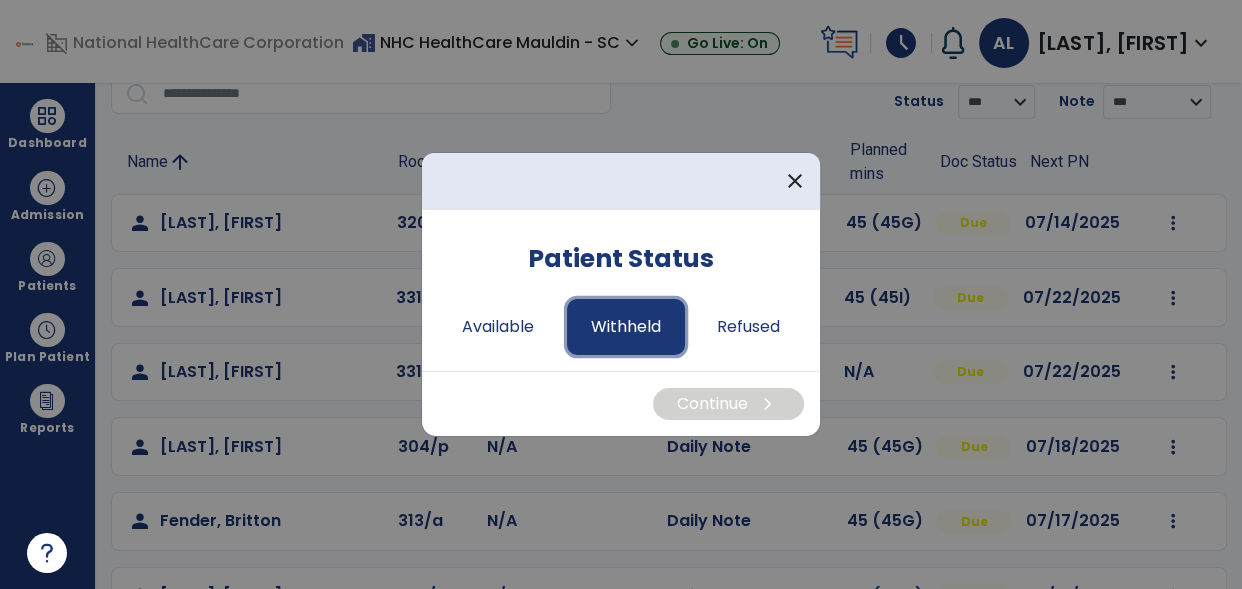 click on "Withheld" at bounding box center [626, 327] 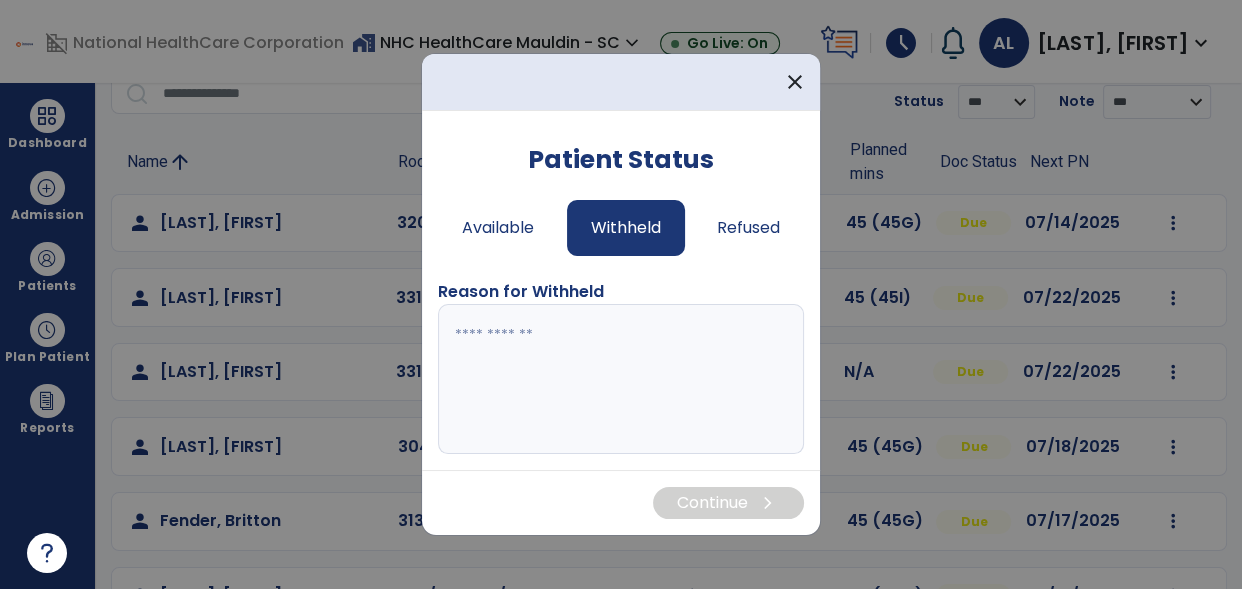 click at bounding box center (621, 379) 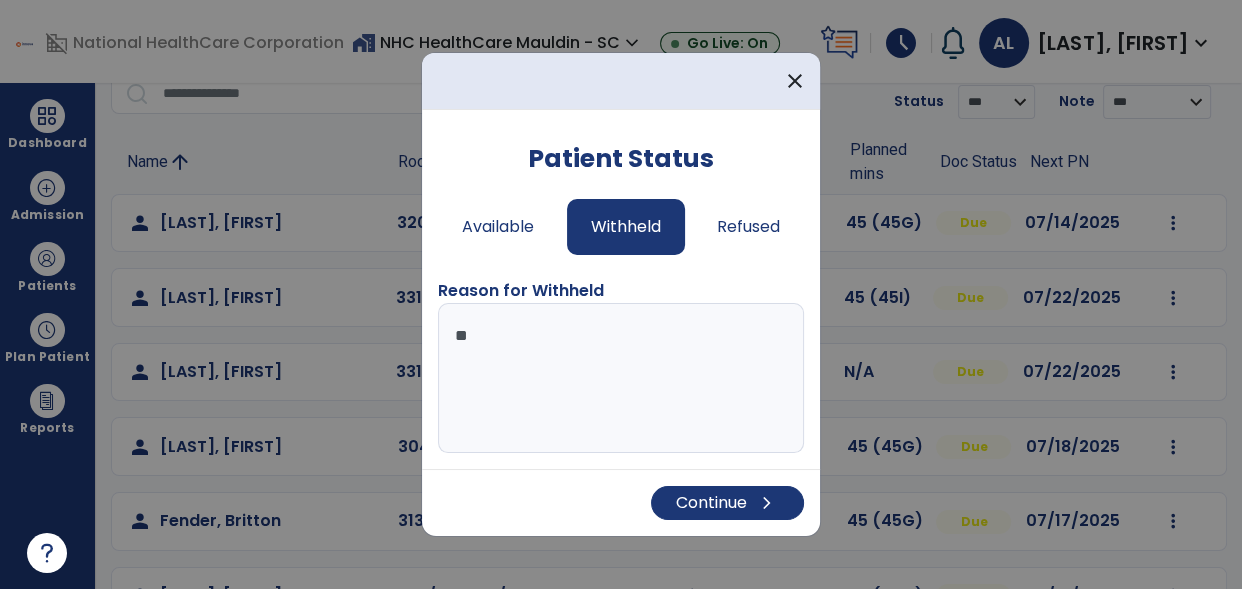 type on "*" 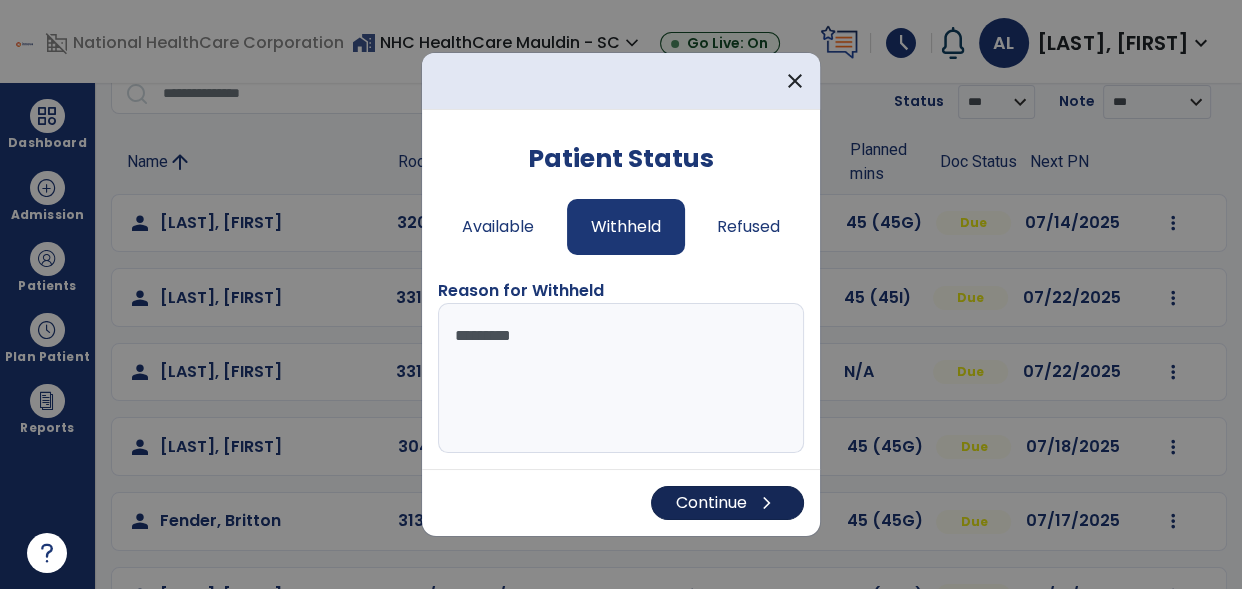 type on "********" 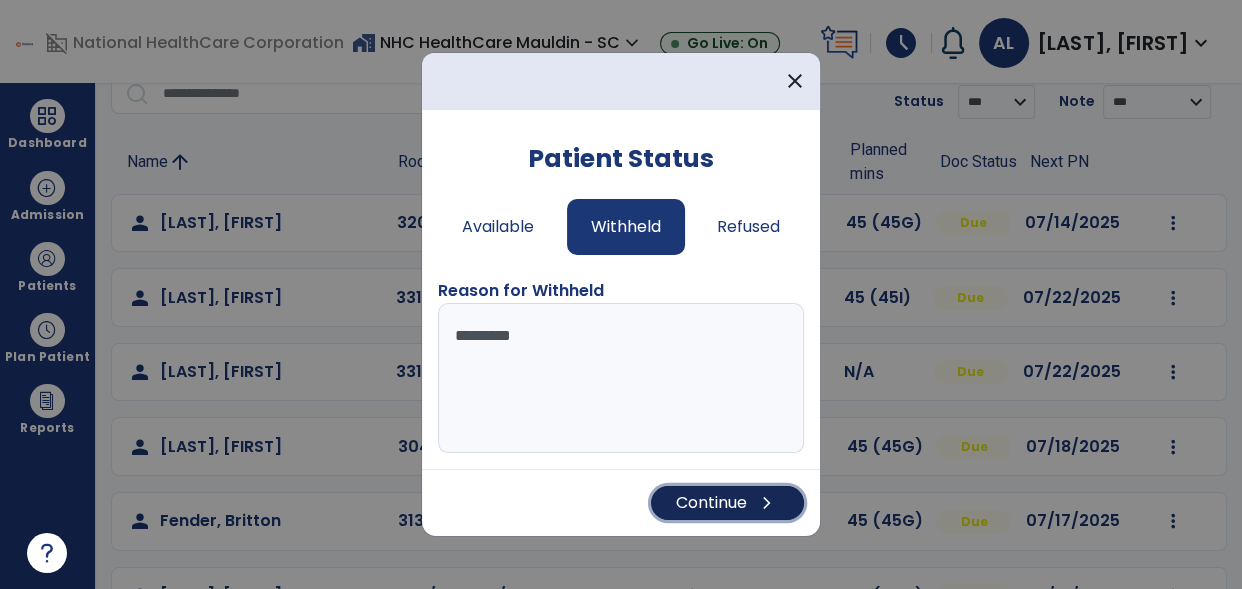 click on "Continue   chevron_right" at bounding box center [727, 503] 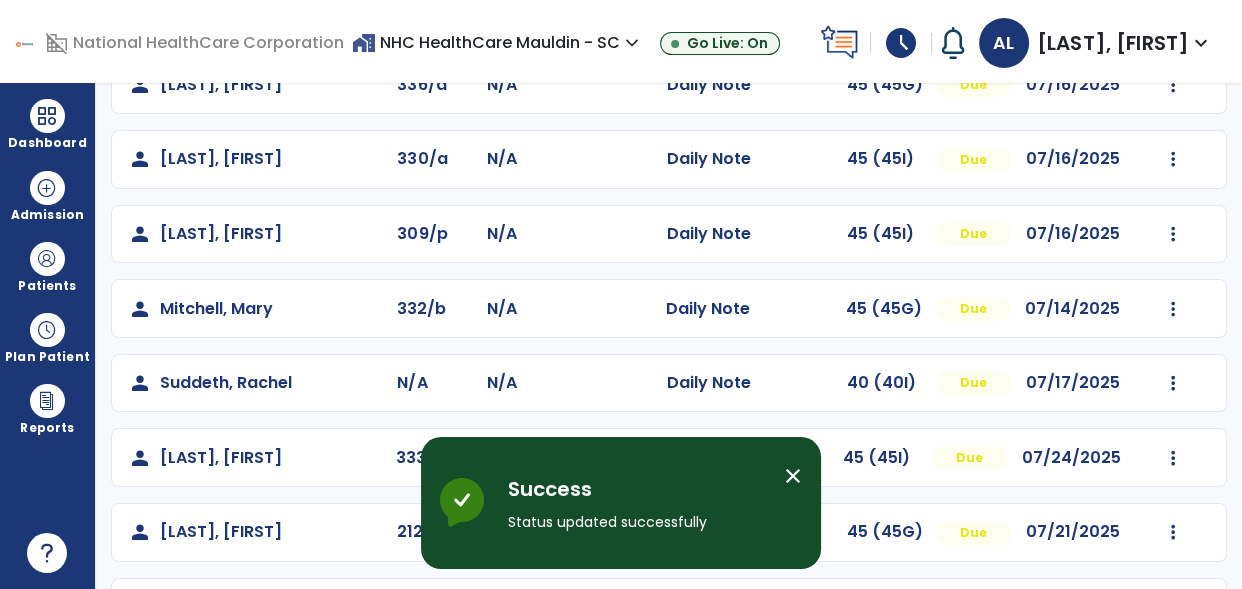 scroll, scrollTop: 671, scrollLeft: 0, axis: vertical 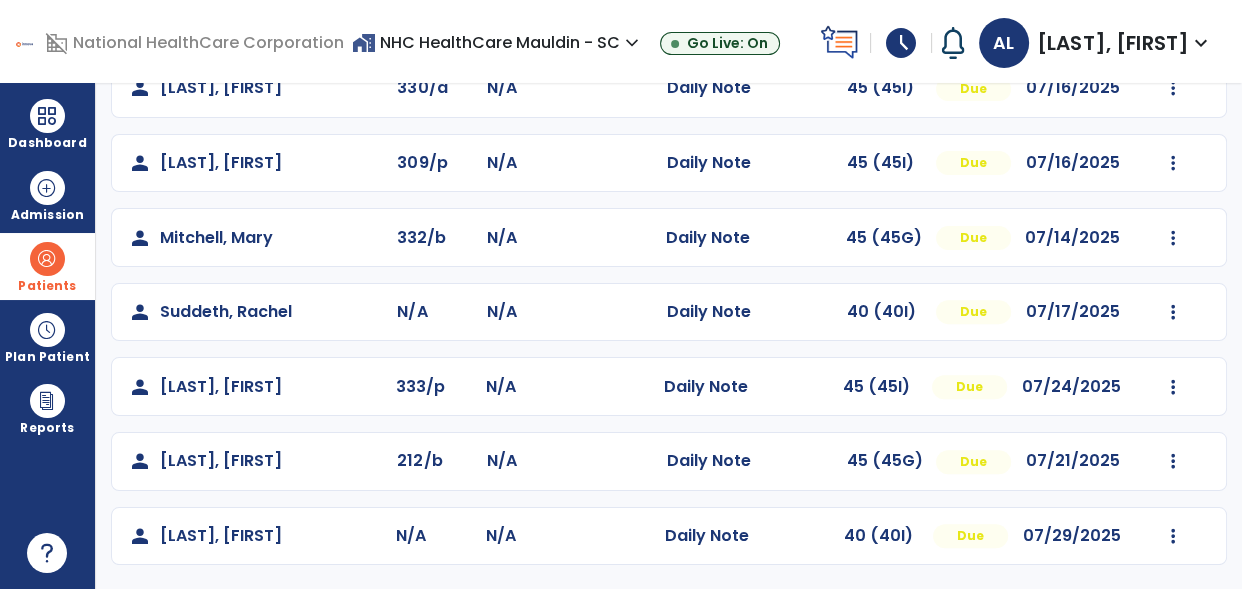 click on "Patients" at bounding box center (47, 266) 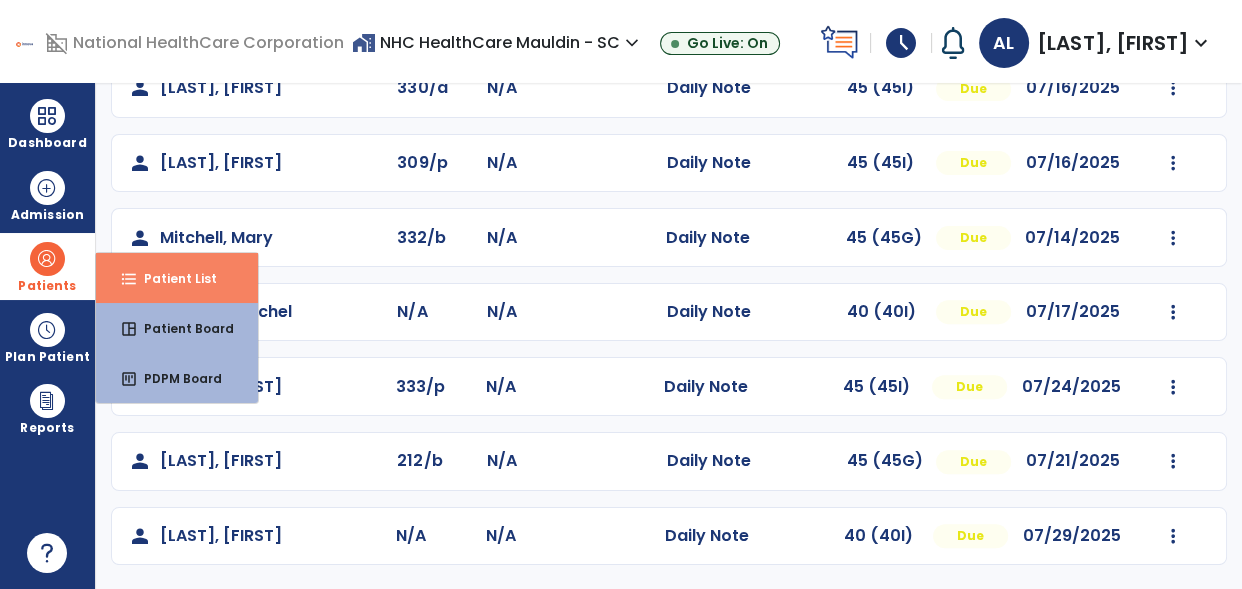 click on "format_list_bulleted  Patient List" at bounding box center [177, 278] 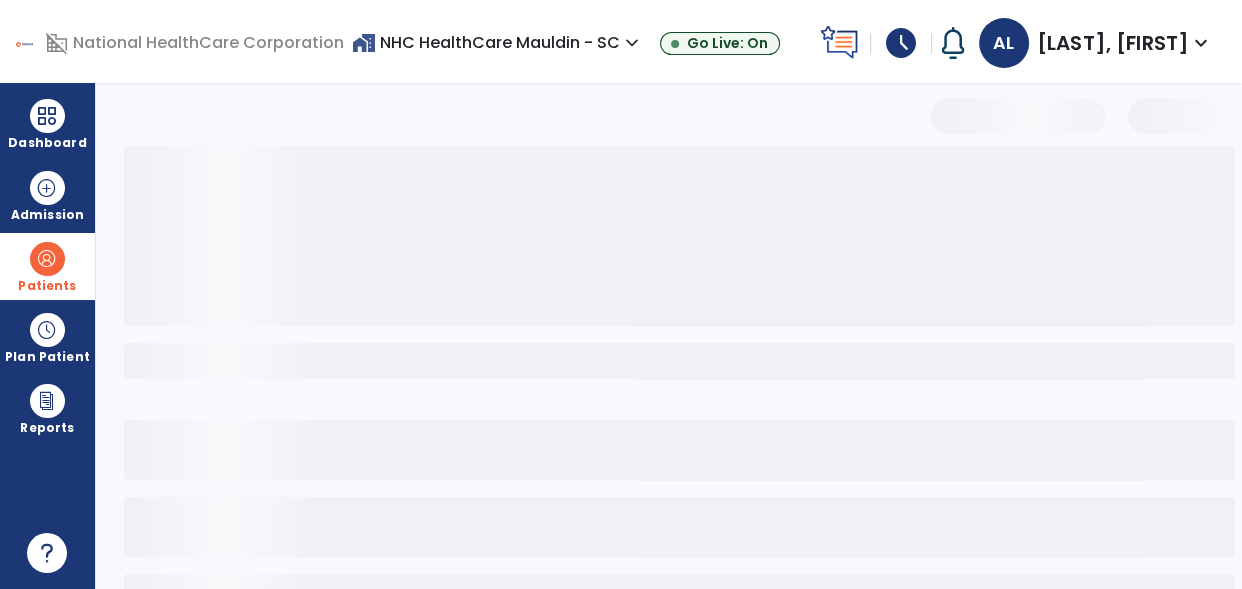 scroll, scrollTop: 153, scrollLeft: 0, axis: vertical 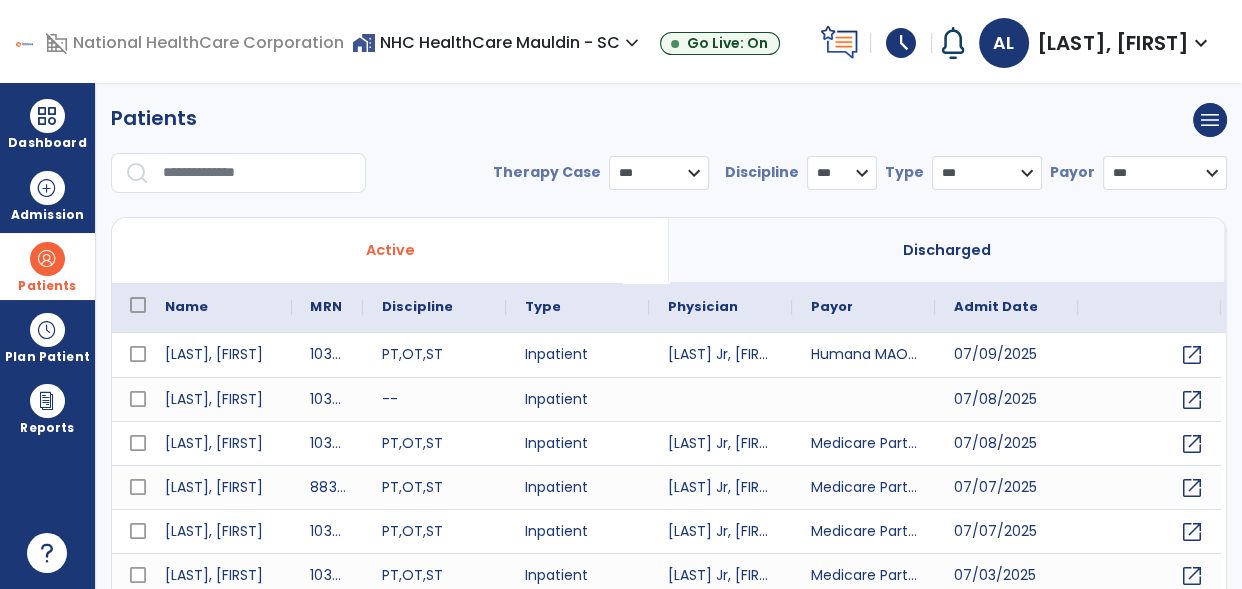 click at bounding box center (257, 173) 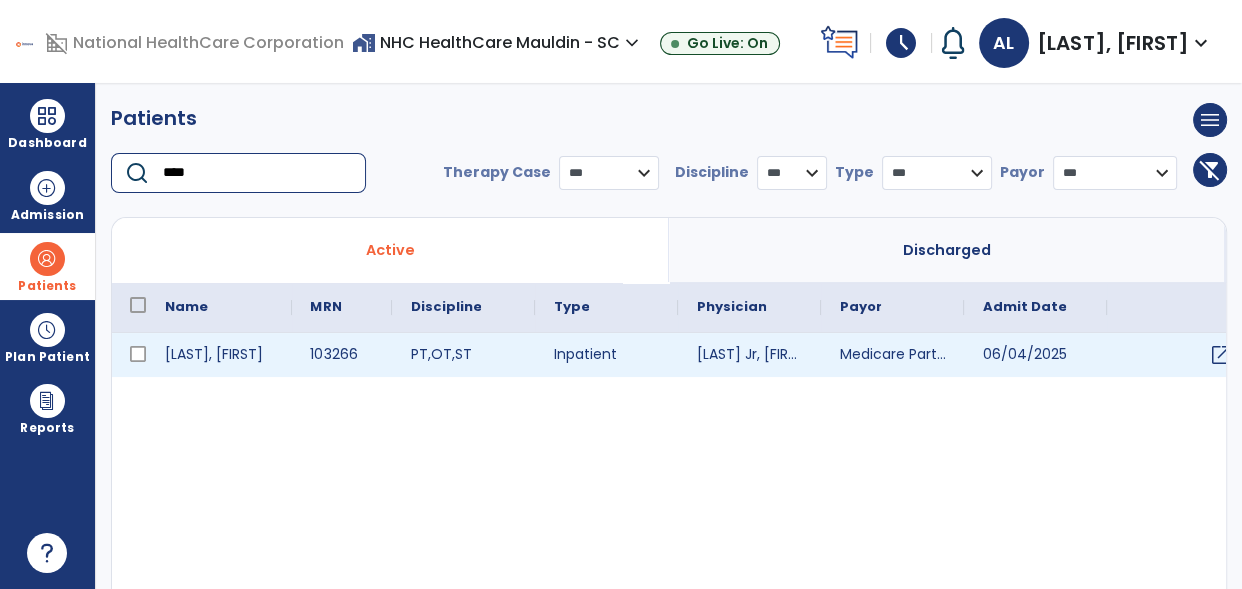 type on "****" 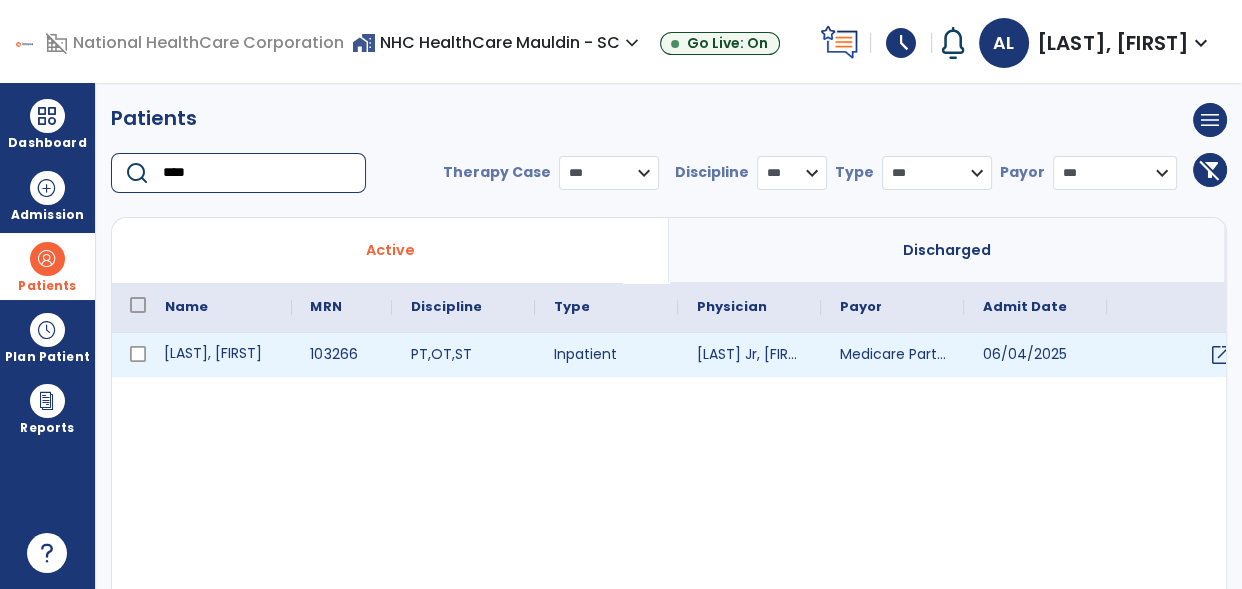 click on "[LAST], [FIRST]" at bounding box center (219, 355) 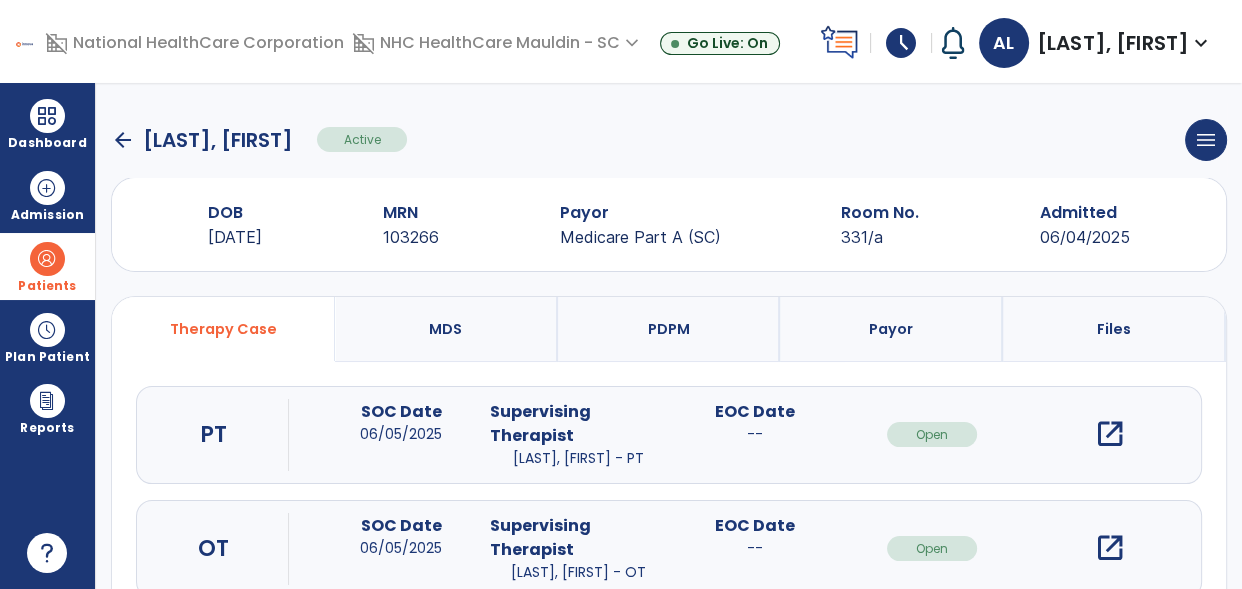 click on "open_in_new" at bounding box center [1109, 548] 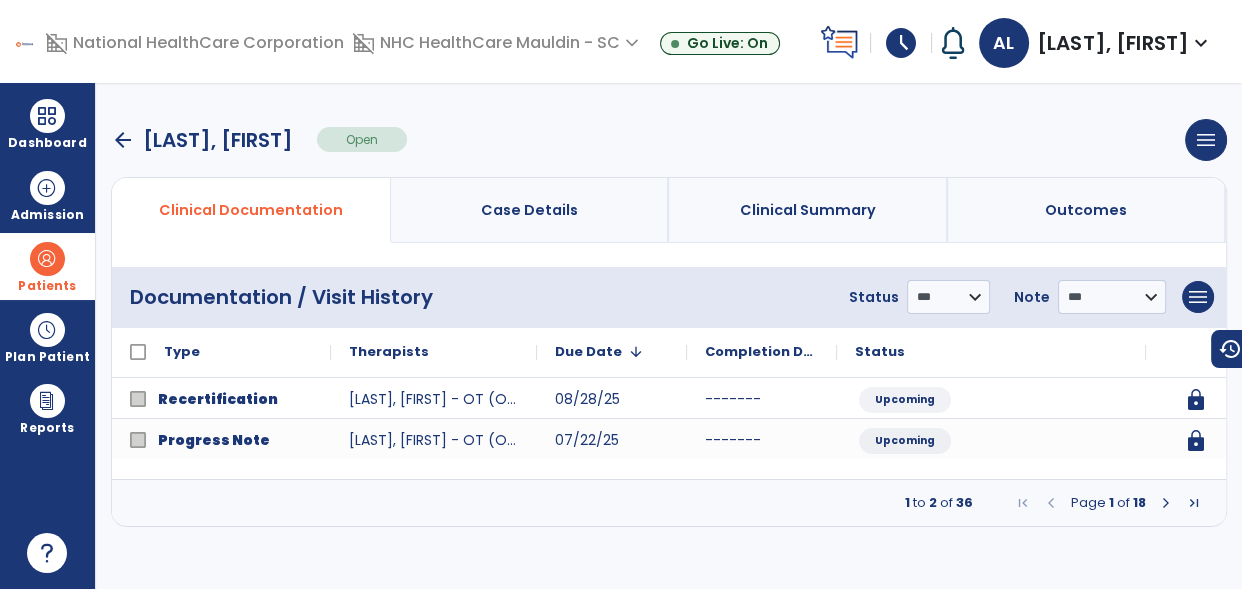 click at bounding box center (1166, 503) 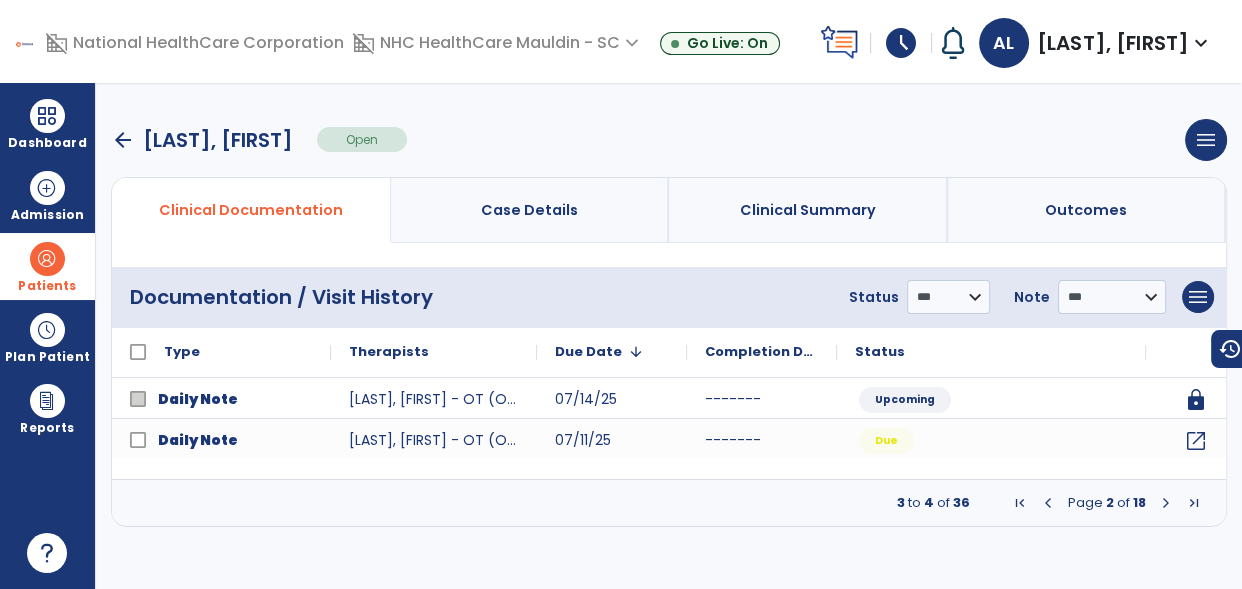 click at bounding box center [1166, 503] 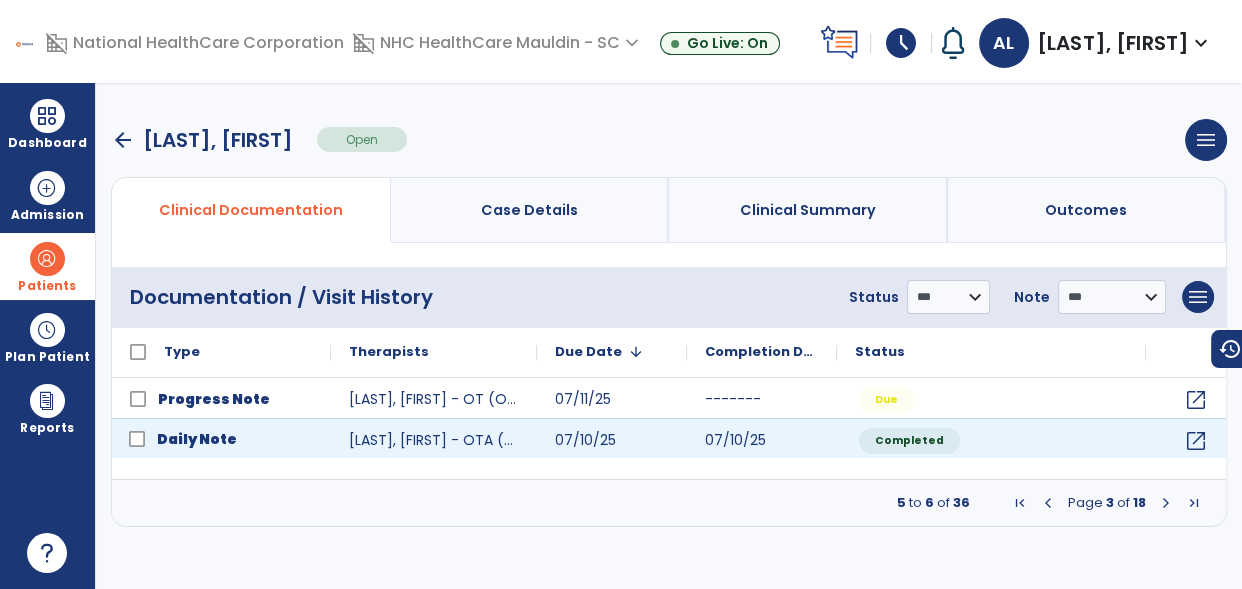 click on "Daily Note" 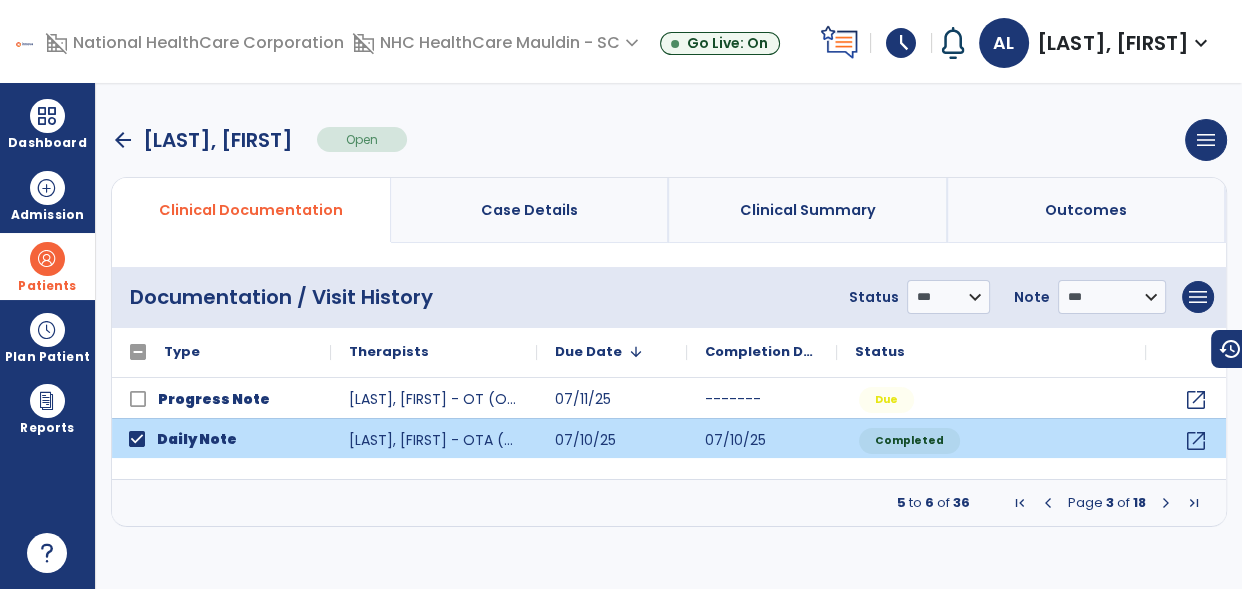 click at bounding box center [1166, 503] 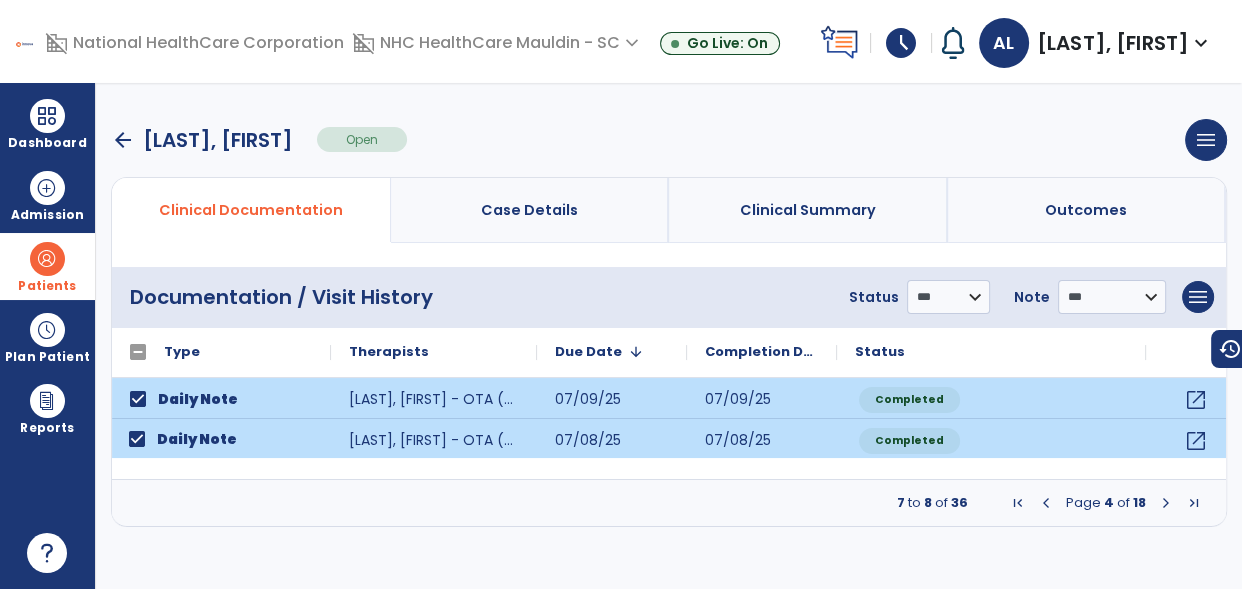 click at bounding box center [1166, 503] 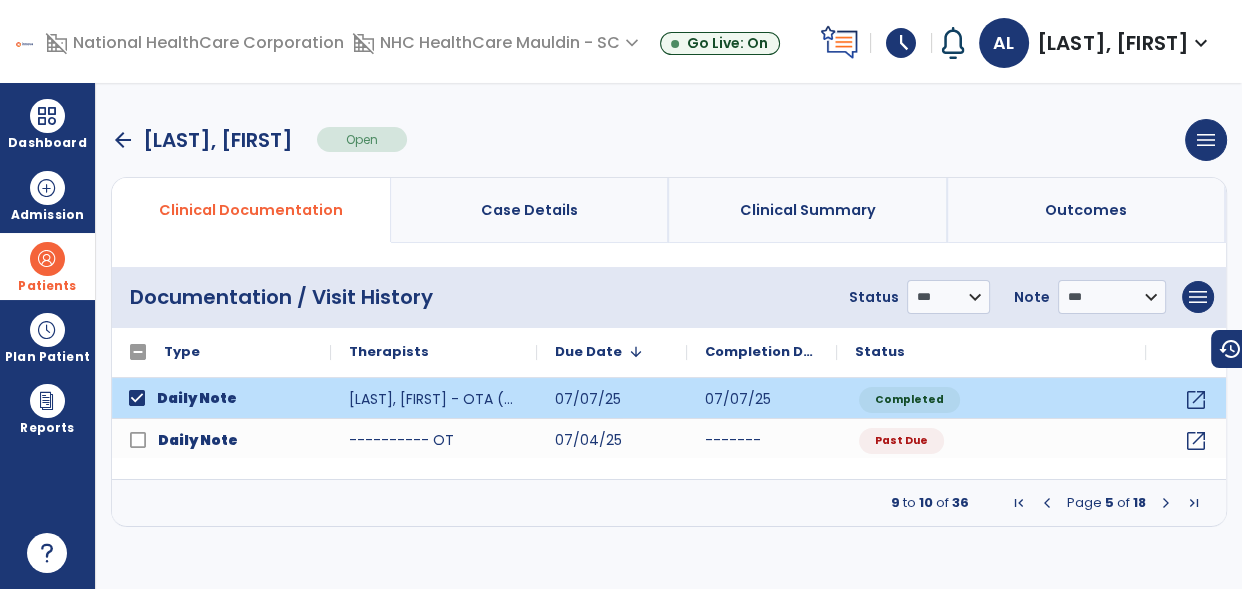 click at bounding box center [1166, 503] 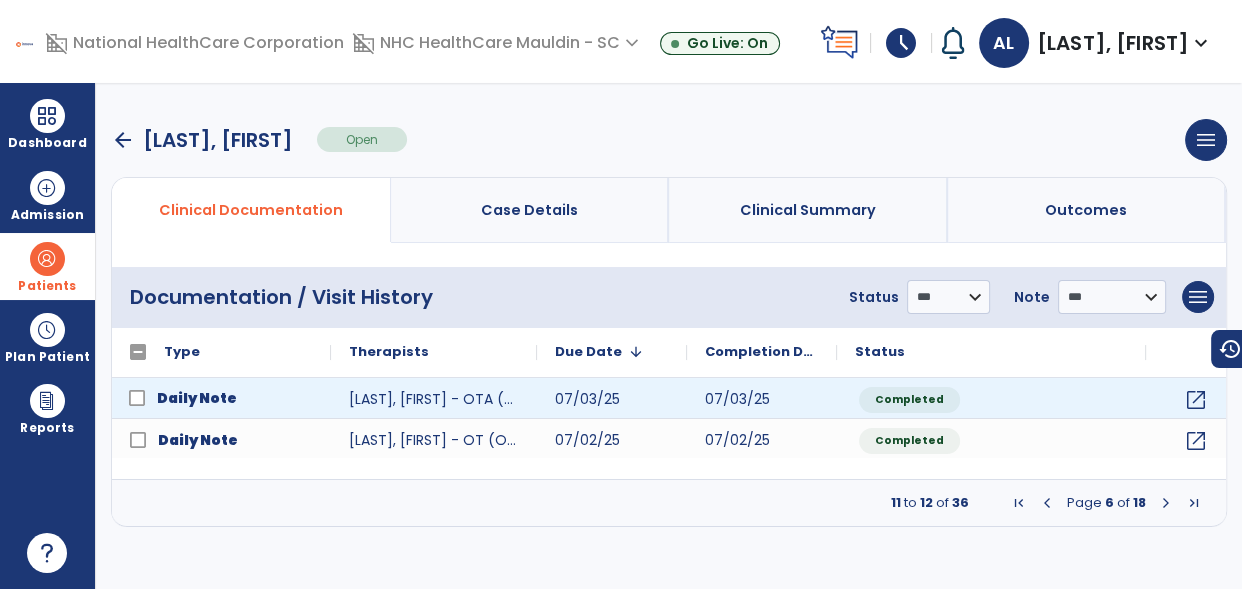 click 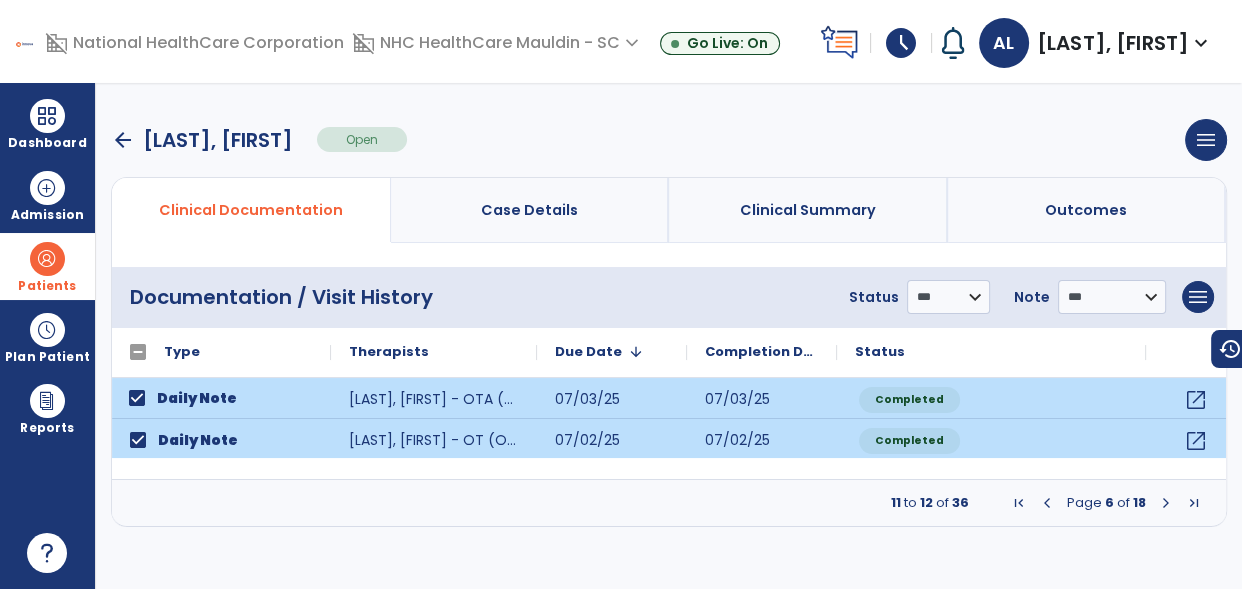 click at bounding box center (1166, 503) 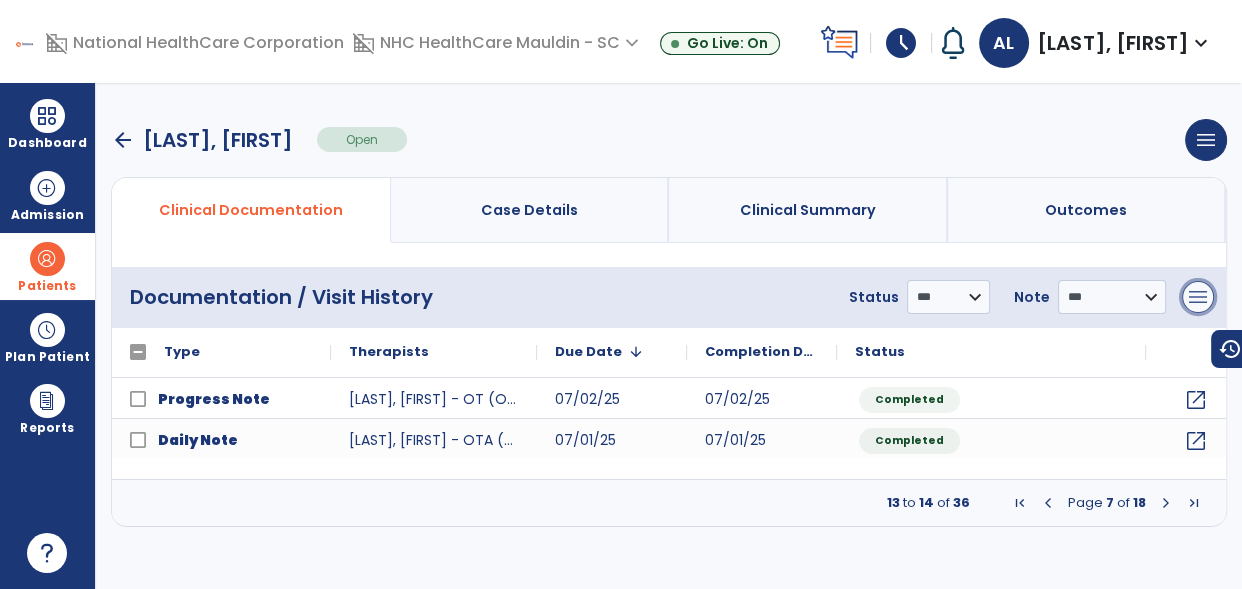 click on "menu" at bounding box center (1198, 297) 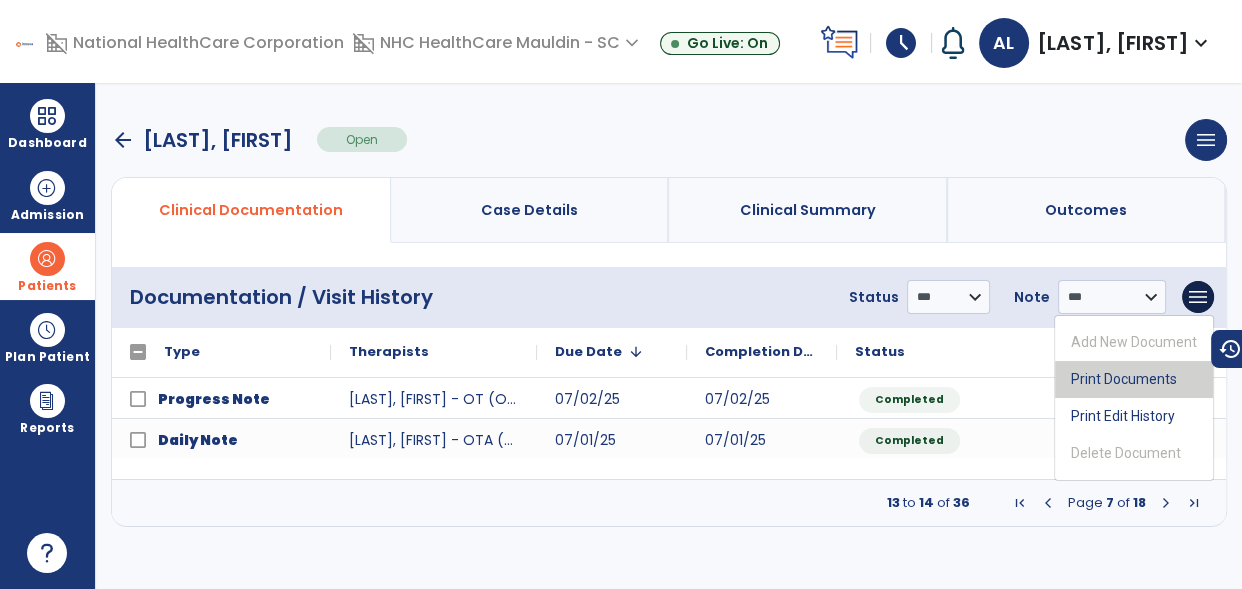 click on "Print Documents" at bounding box center [1134, 379] 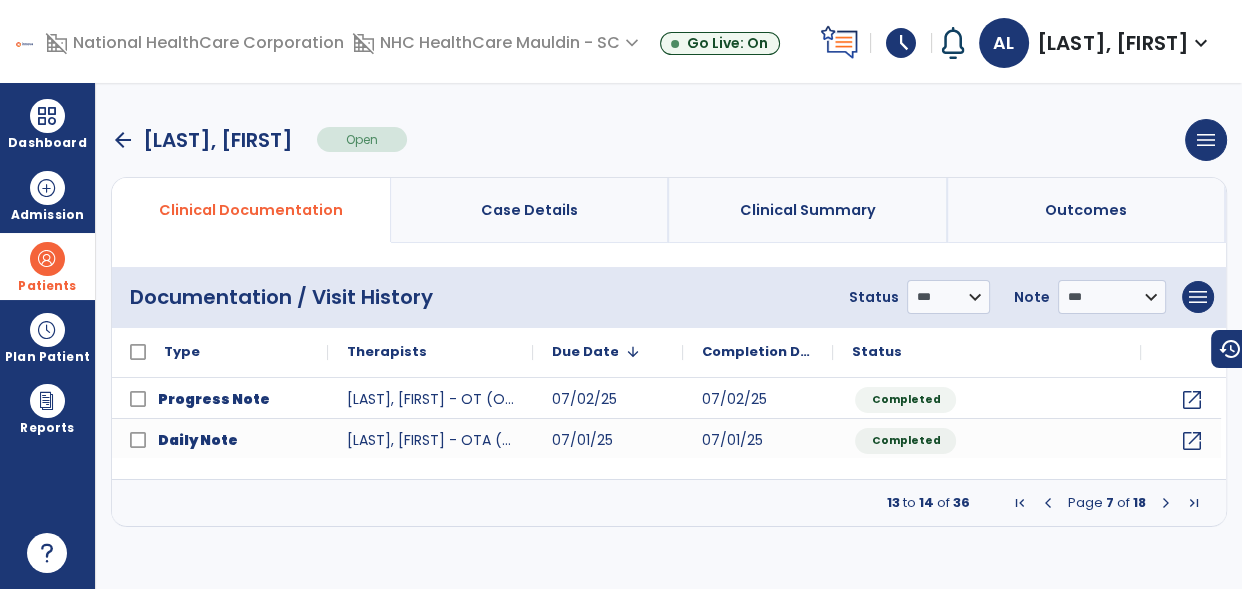 click at bounding box center [1020, 503] 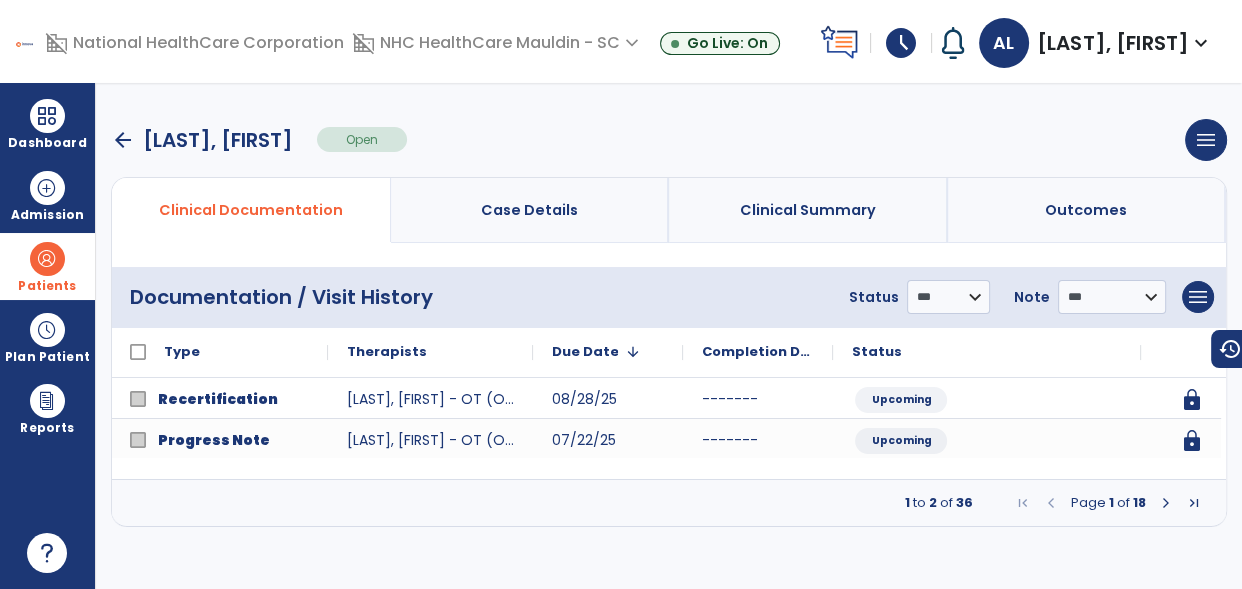 click on "Page
1
of
18" at bounding box center [1108, 503] 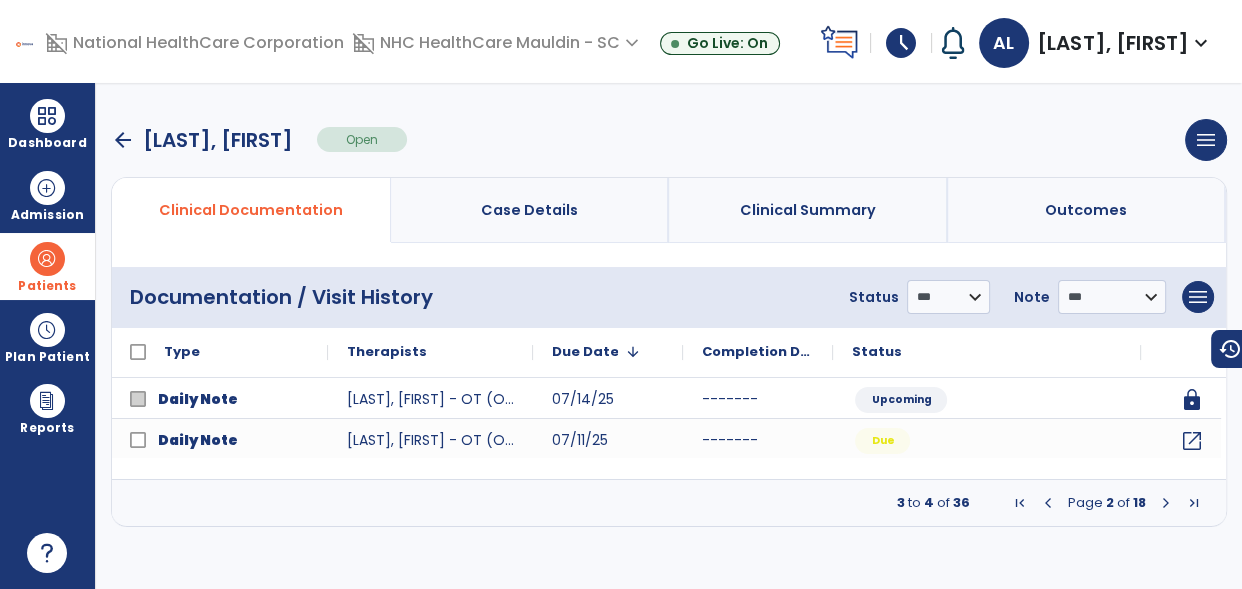 click at bounding box center (1166, 503) 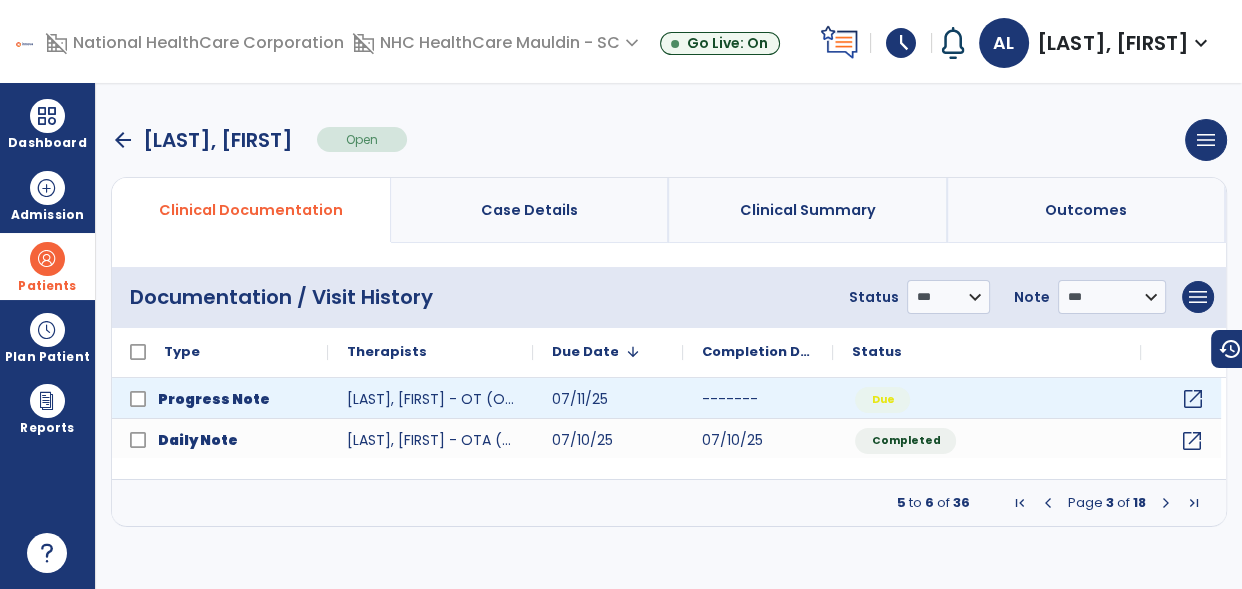 click on "open_in_new" 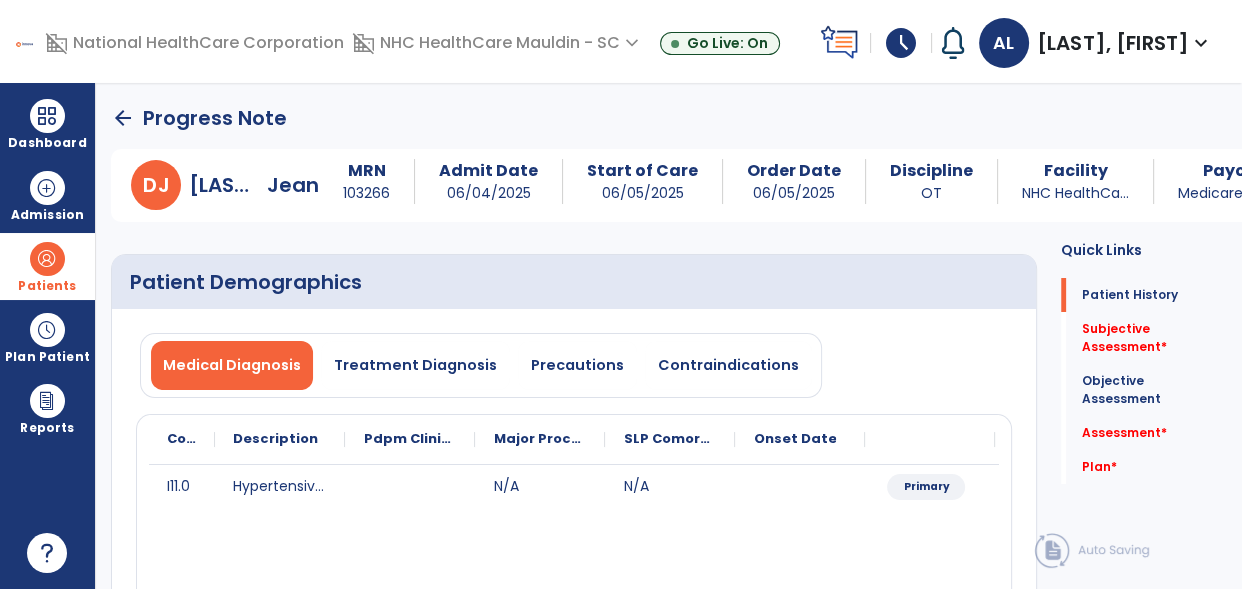 scroll, scrollTop: 41, scrollLeft: 0, axis: vertical 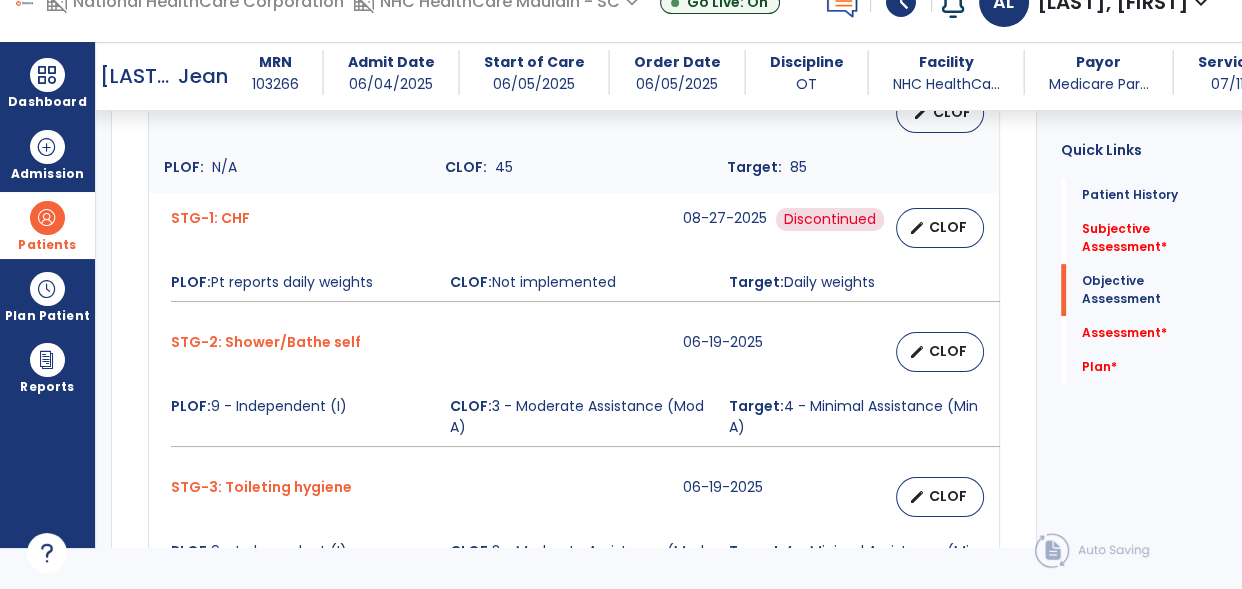 click on "CLOF:  3 - Moderate Assistance (Mod A)" at bounding box center (577, 417) 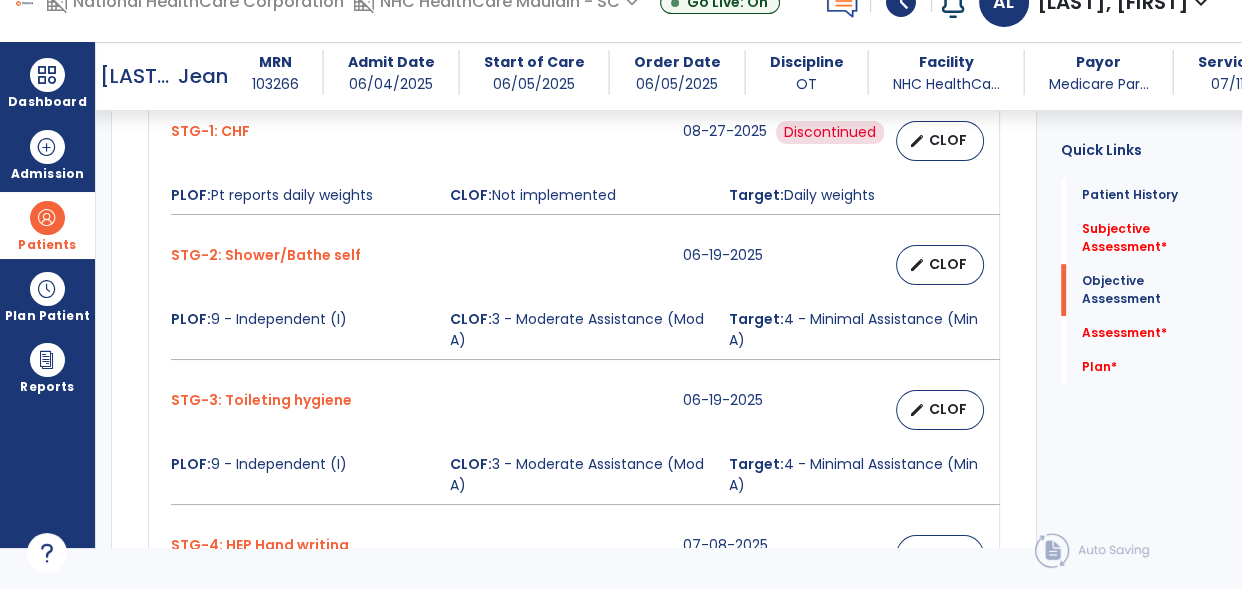 scroll, scrollTop: 1007, scrollLeft: 0, axis: vertical 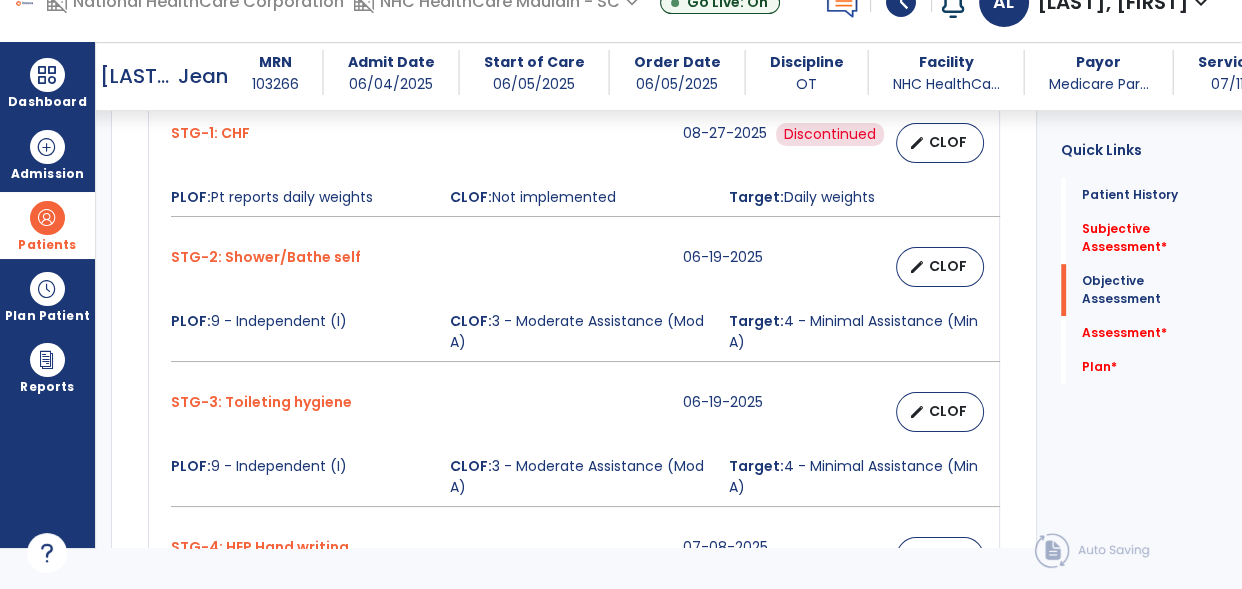 click on "06-19-2025" at bounding box center [740, 267] 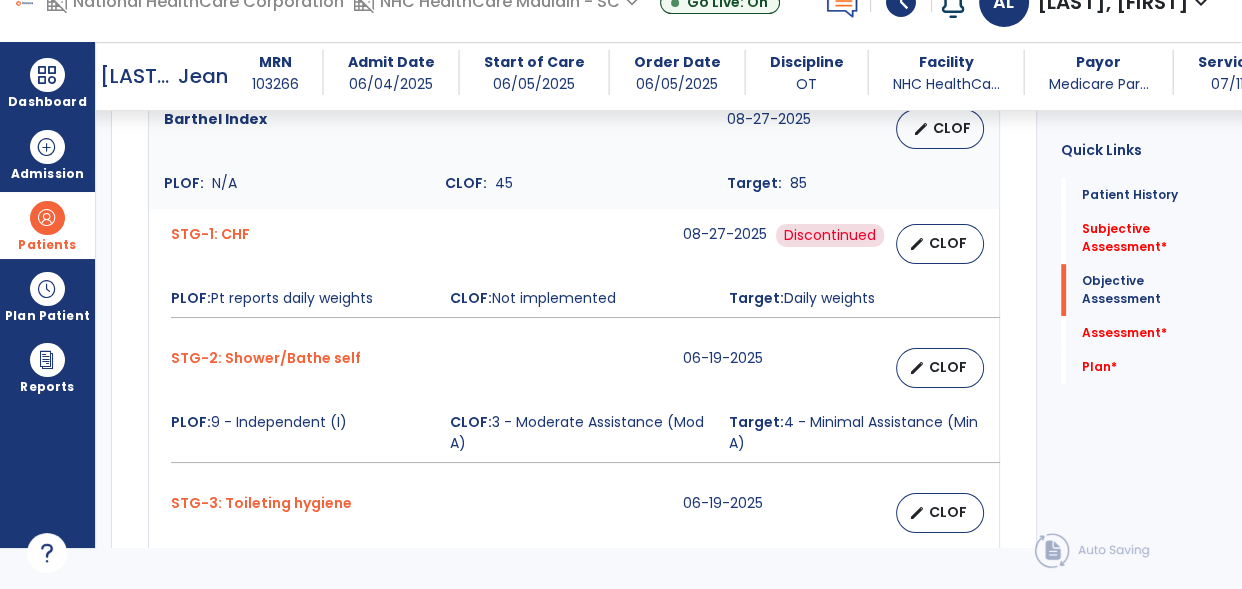 scroll, scrollTop: 906, scrollLeft: 0, axis: vertical 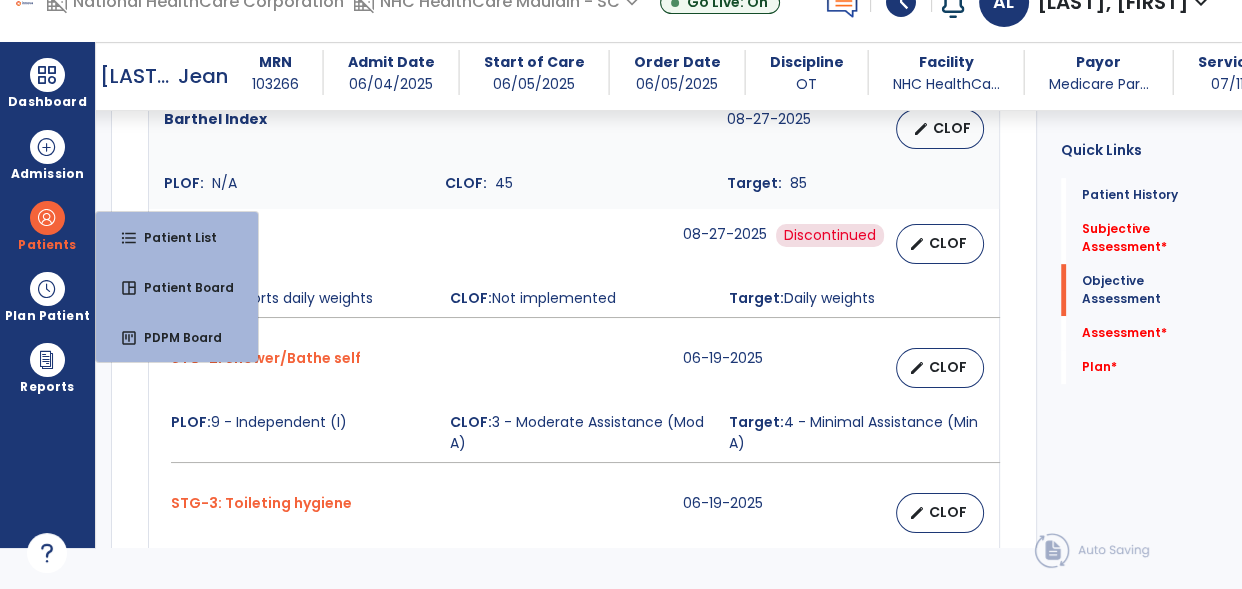 click on "PLOF:    N/A" at bounding box center [292, 183] 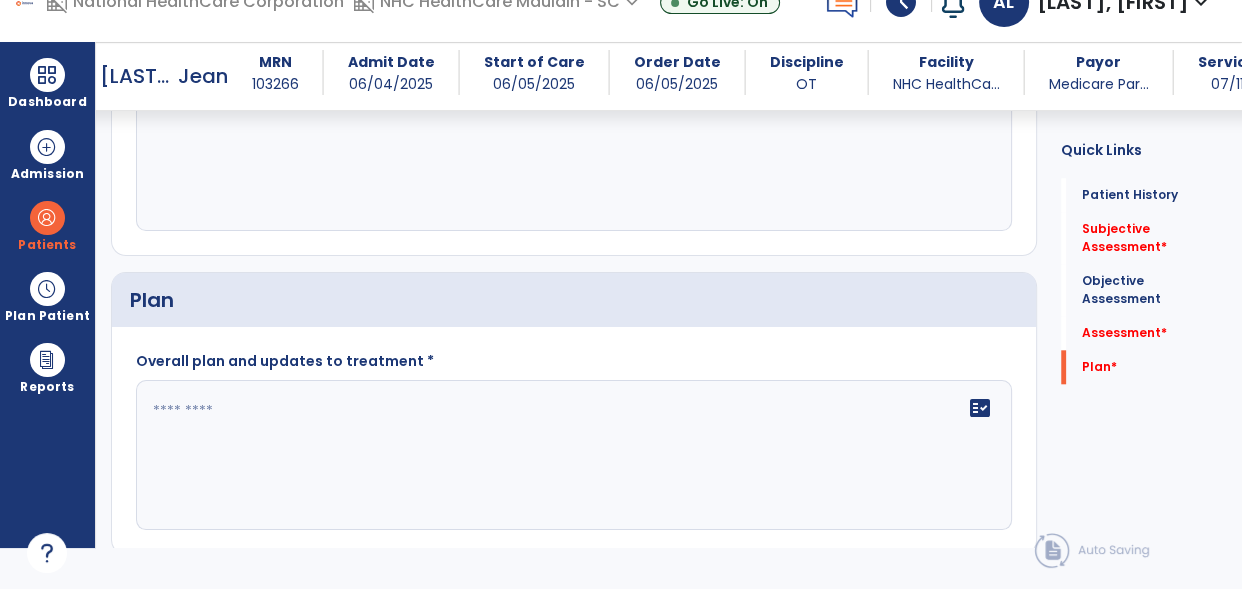 scroll, scrollTop: 1890, scrollLeft: 0, axis: vertical 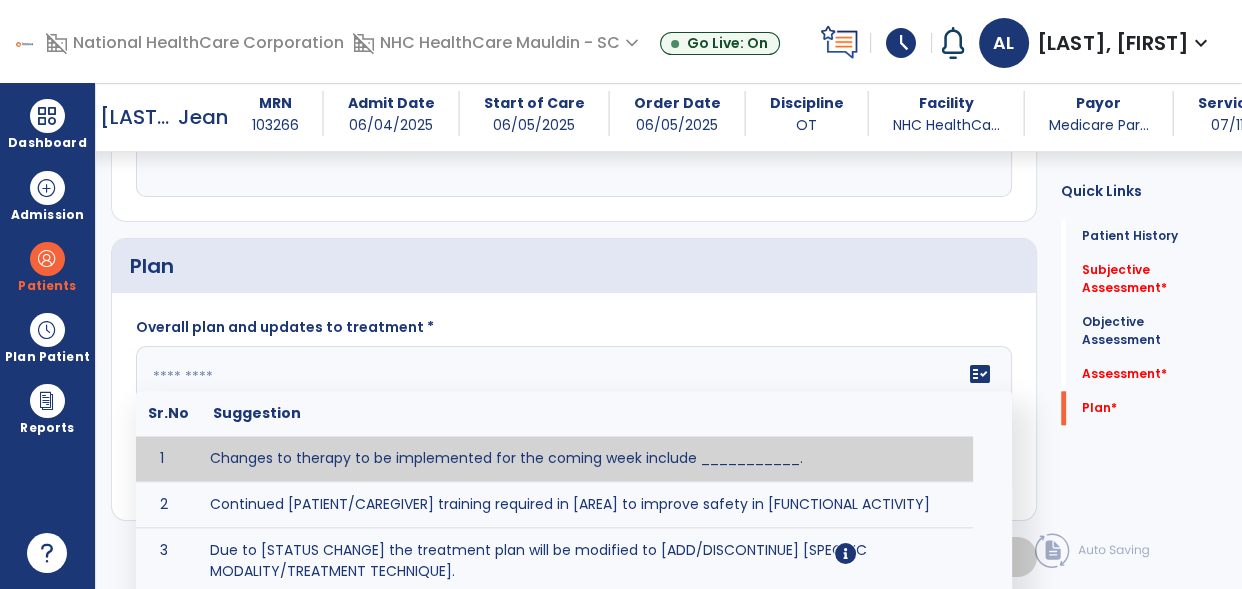 click on "fact_check  Sr.No Suggestion 1 Changes to therapy to be implemented for the coming week include ___________. 2 Continued [PATIENT/CAREGIVER] training required in [AREA] to improve safety in [FUNCTIONAL ACTIVITY] 3 Due to [STATUS CHANGE] the treatment plan will be modified to [ADD/DISCONTINUE] [SPECIFIC MODALITY/TREATMENT TECHNIQUE]. 4 Goals related to ___________ have been met.  Will add new STG's to address _______ in the upcoming week. 5 Updated precautions include ________. 6 Progress treatment to include ____________. 7 Requires further [PATIENT/CAREGIVER] training in ______ to improve safety in ________. 8 Short term goals related to _________ have been met and new short term goals to be added as appropriate for patient. 9 STGs have been met, will now focus on LTGs. 10 The plan for next week's visits include [INTERVENTIONS] with the objective of improving [IMPAIRMENTS] to continue to progress toward long term goal(s). 11 12 13 Changes to therapy to be implemented for the coming week include ___________." 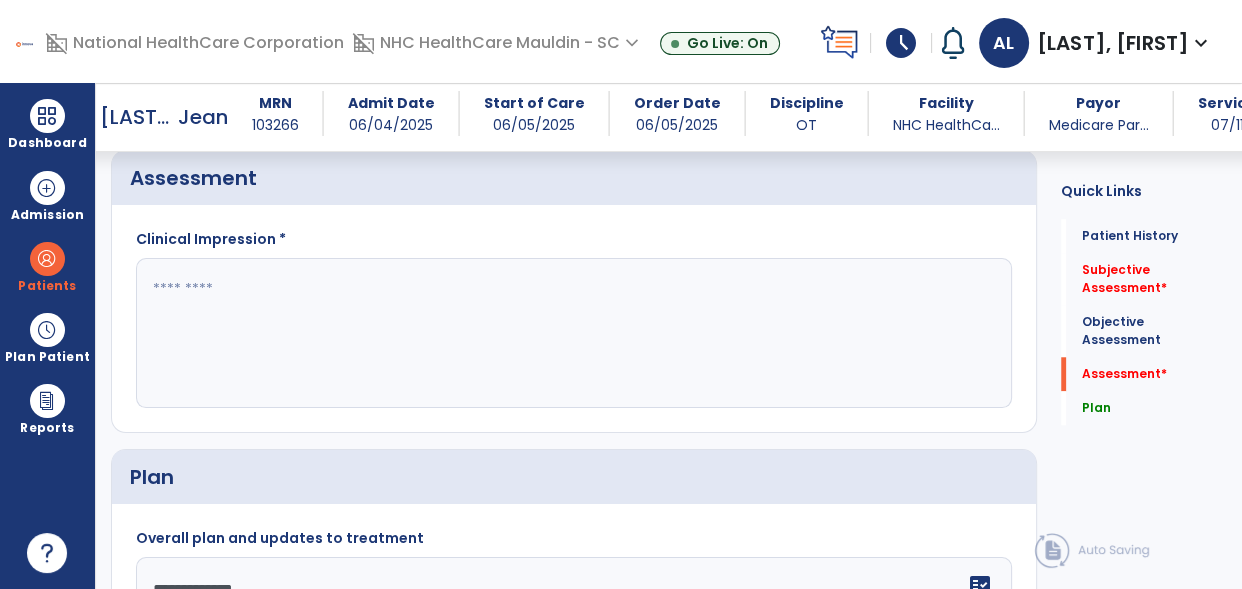 scroll, scrollTop: 1677, scrollLeft: 0, axis: vertical 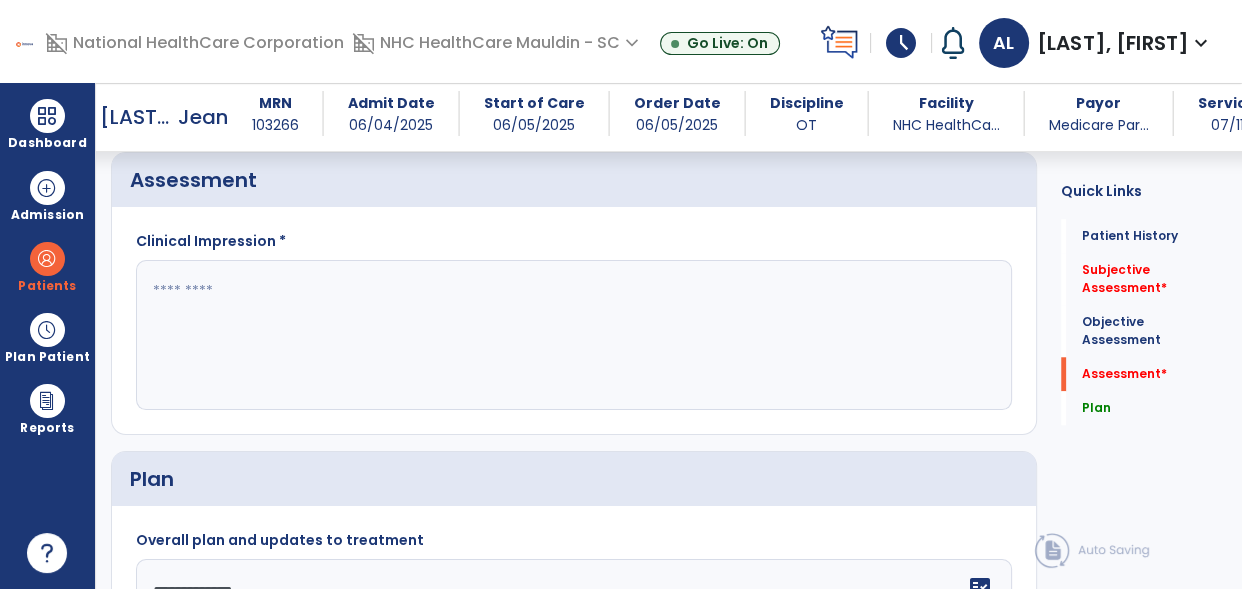 type on "**********" 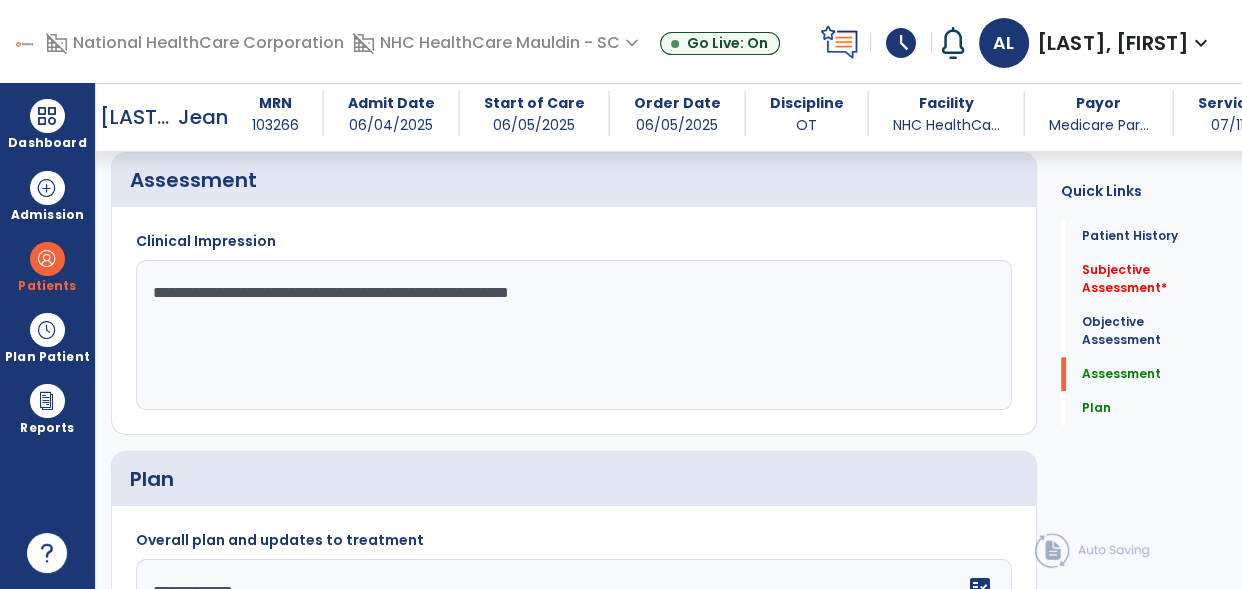 click on "**********" 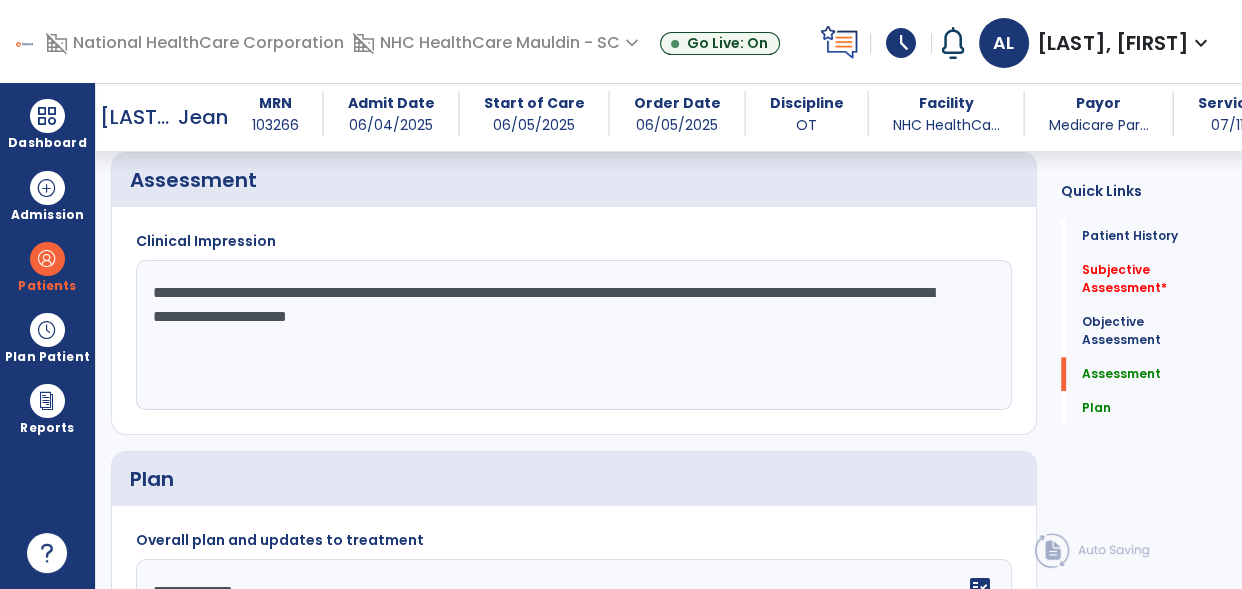 drag, startPoint x: 584, startPoint y: 329, endPoint x: 376, endPoint y: 281, distance: 213.46663 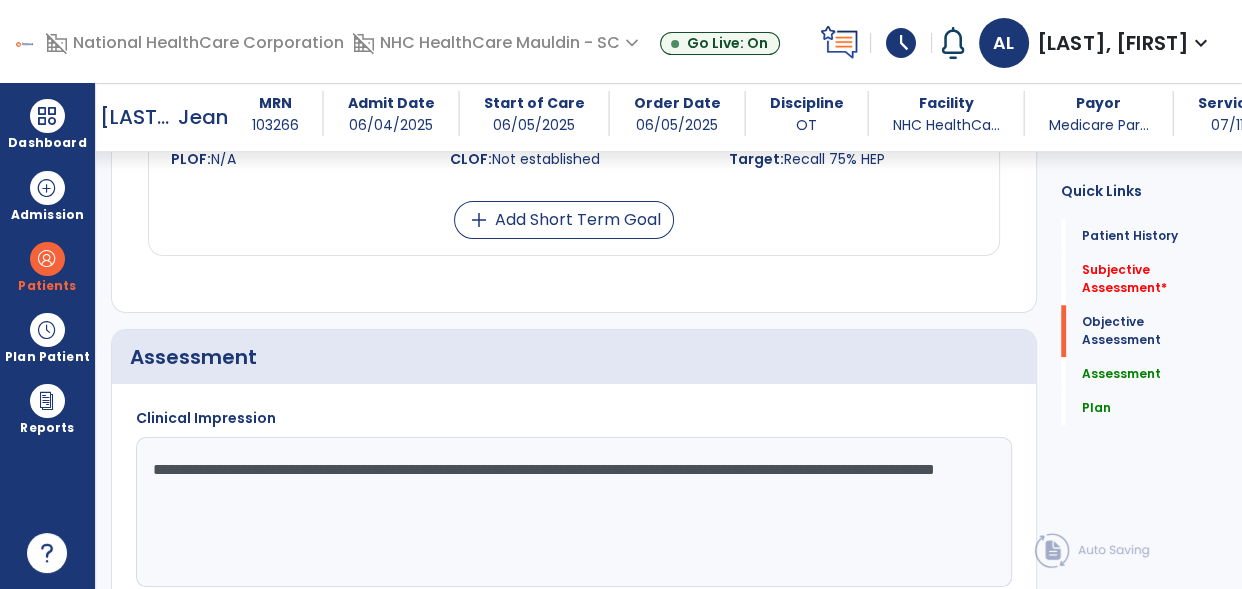 scroll, scrollTop: 1498, scrollLeft: 0, axis: vertical 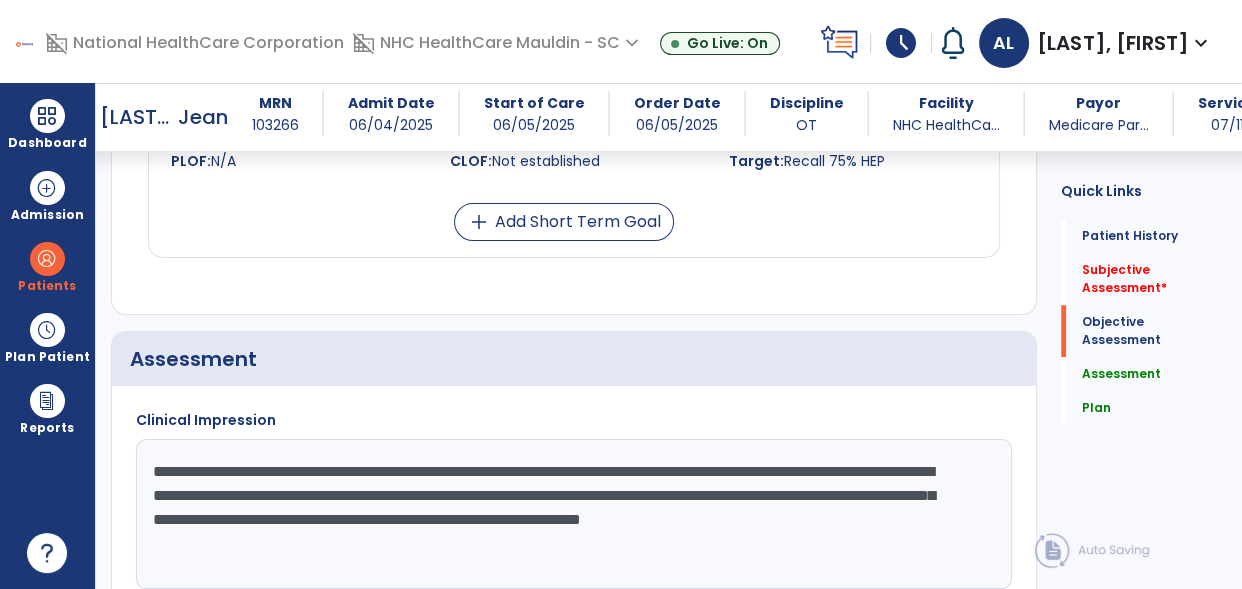drag, startPoint x: 429, startPoint y: 565, endPoint x: 130, endPoint y: 435, distance: 326.03833 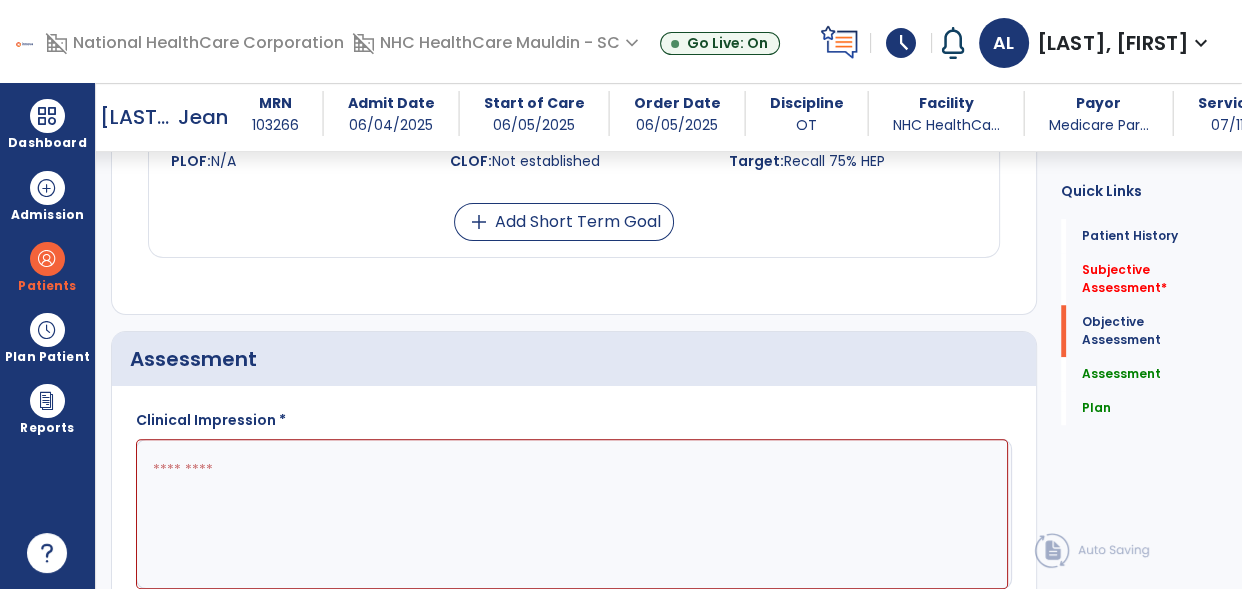 paste on "**********" 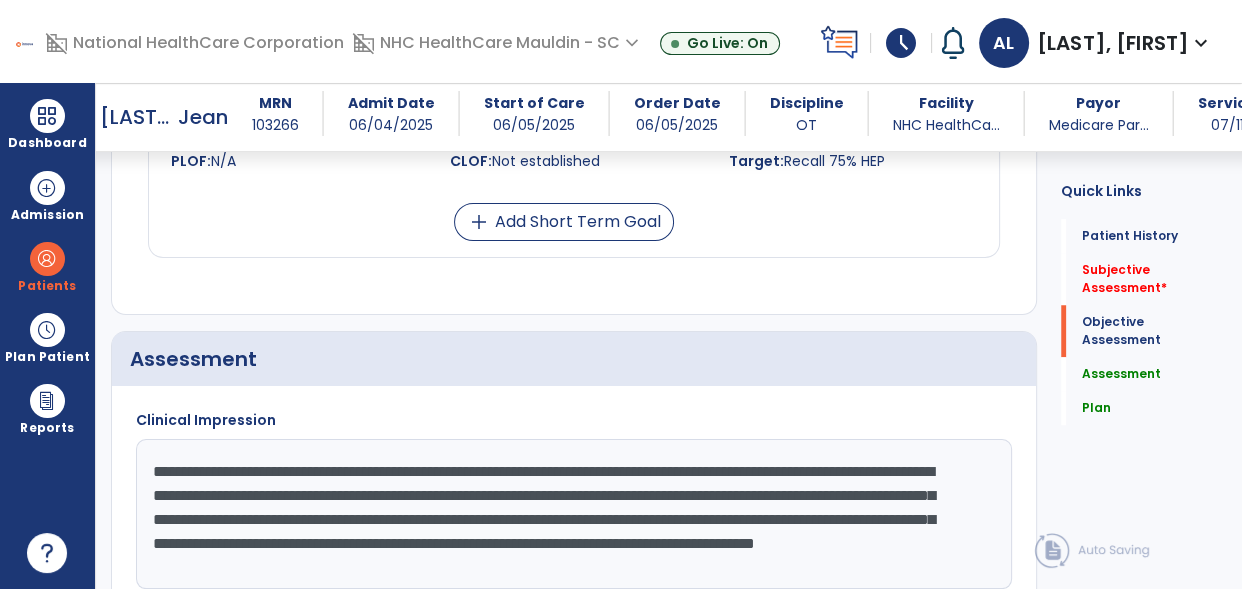 scroll, scrollTop: 15, scrollLeft: 0, axis: vertical 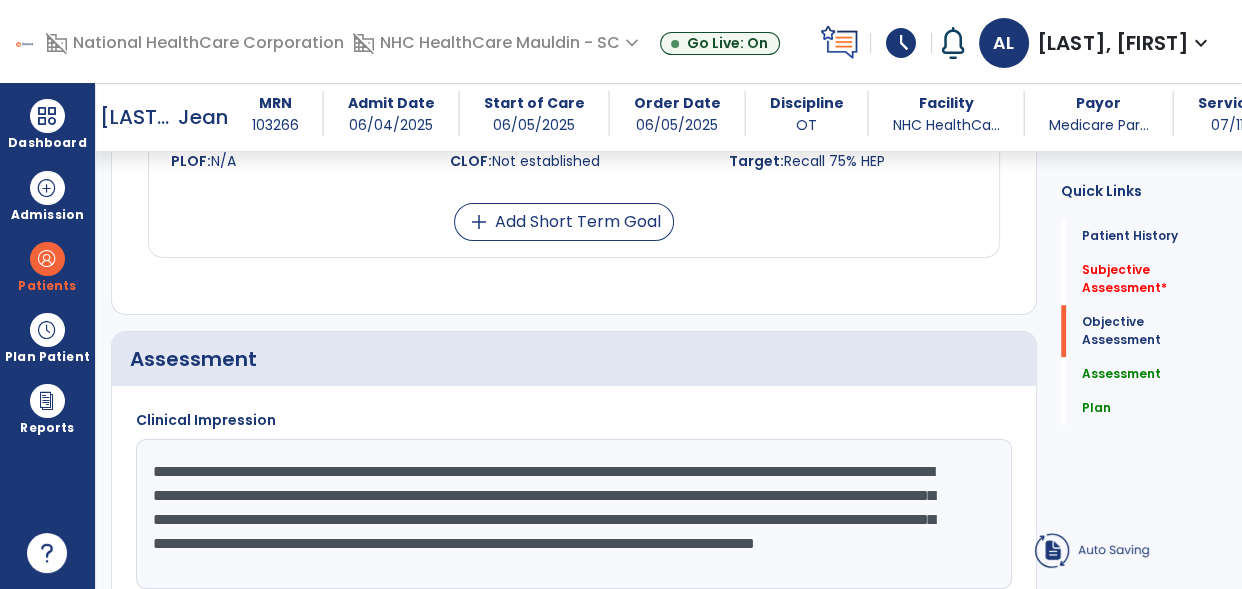 drag, startPoint x: 439, startPoint y: 441, endPoint x: 482, endPoint y: 469, distance: 51.312767 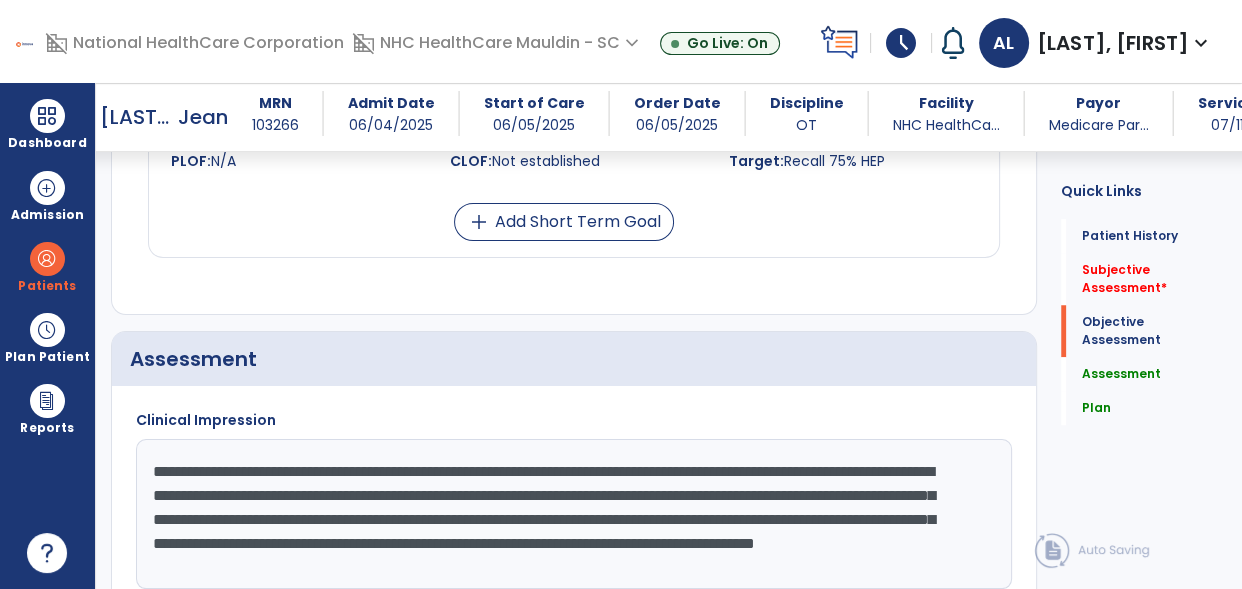click on "**********" 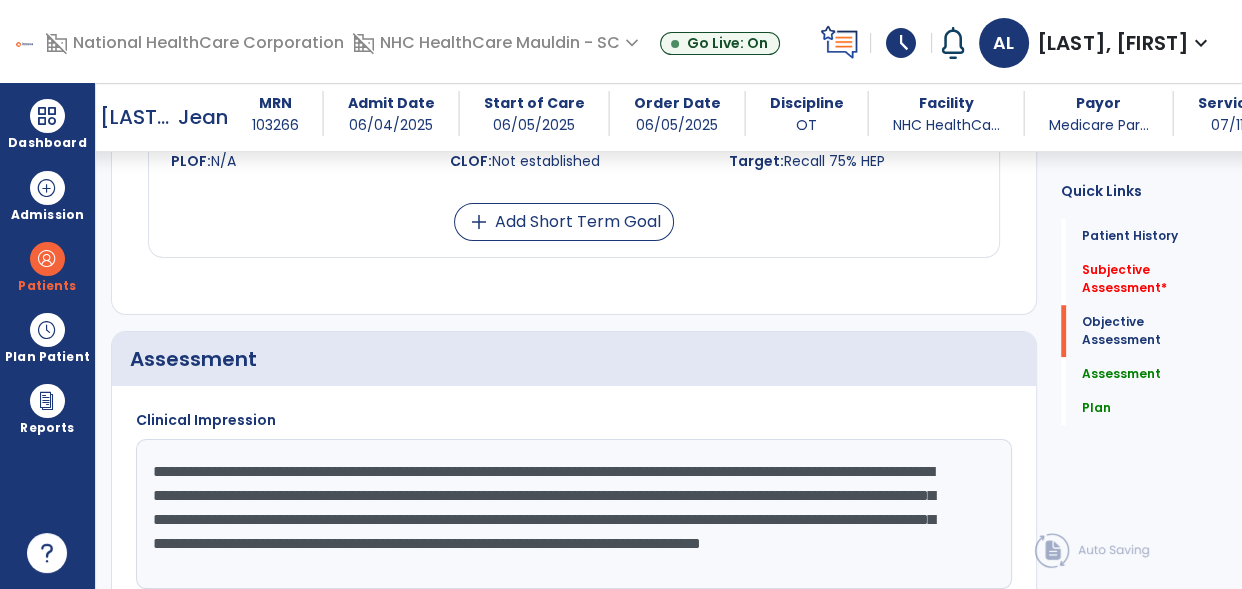 drag, startPoint x: 327, startPoint y: 502, endPoint x: 526, endPoint y: 513, distance: 199.30379 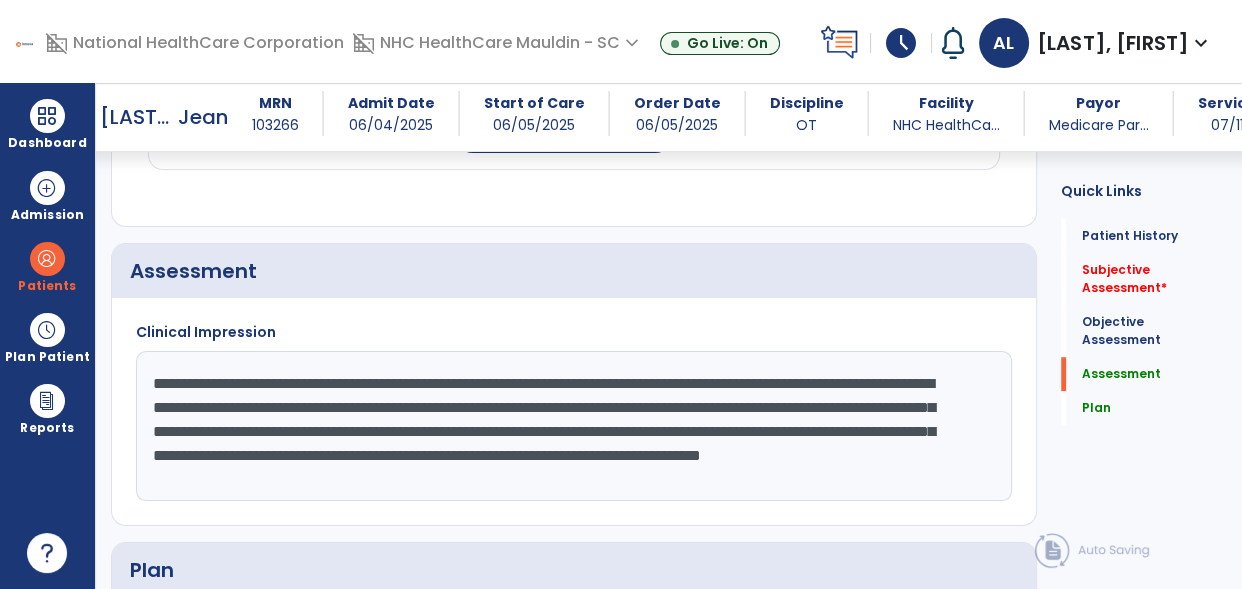 scroll, scrollTop: 1587, scrollLeft: 0, axis: vertical 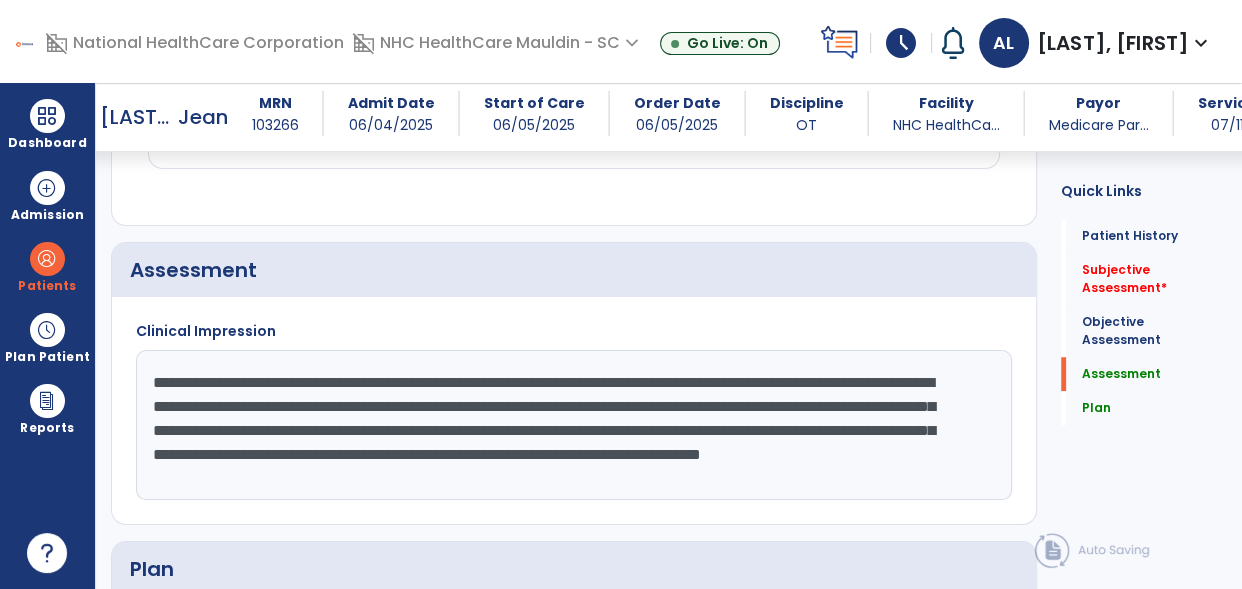 click on "**********" 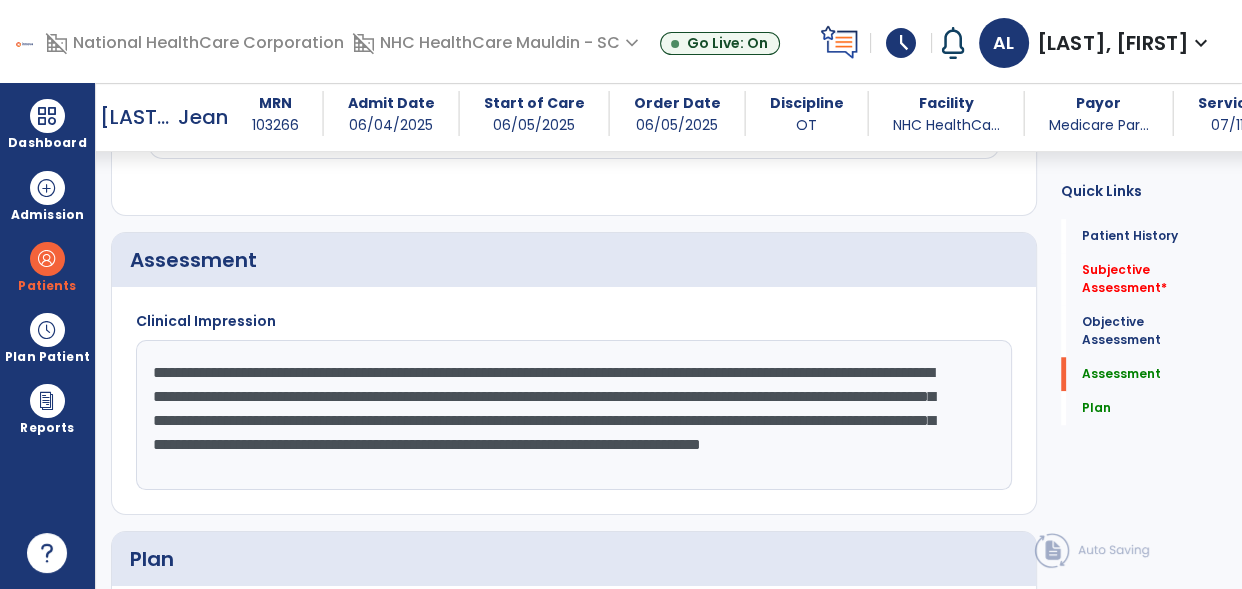 drag, startPoint x: 455, startPoint y: 421, endPoint x: 605, endPoint y: 468, distance: 157.19096 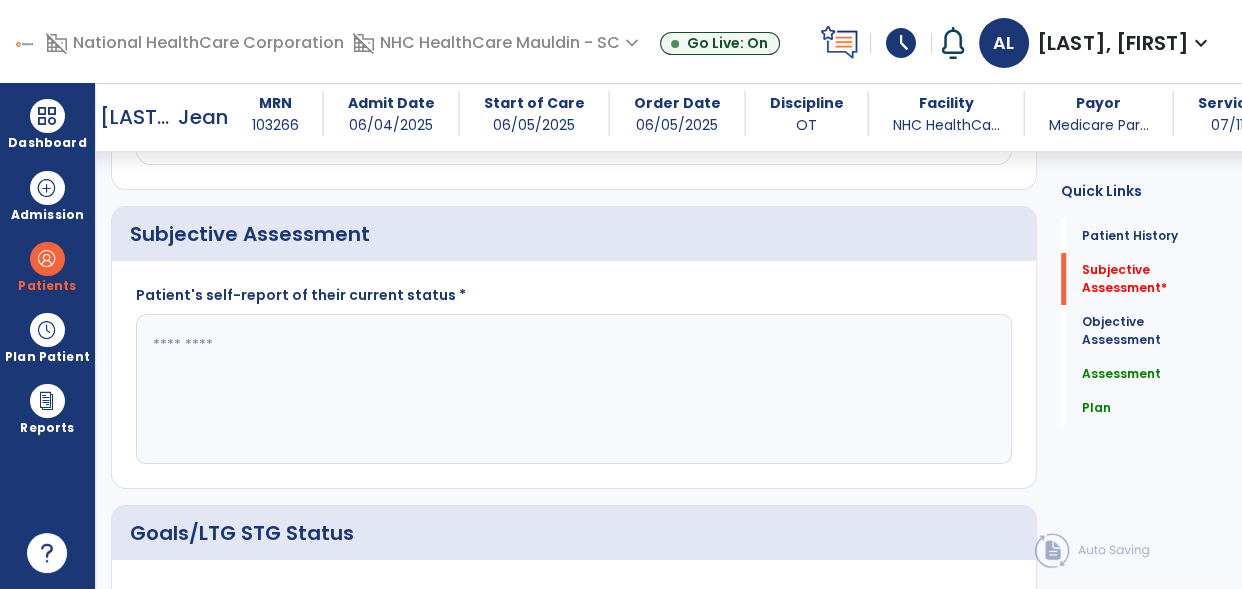 scroll, scrollTop: 420, scrollLeft: 0, axis: vertical 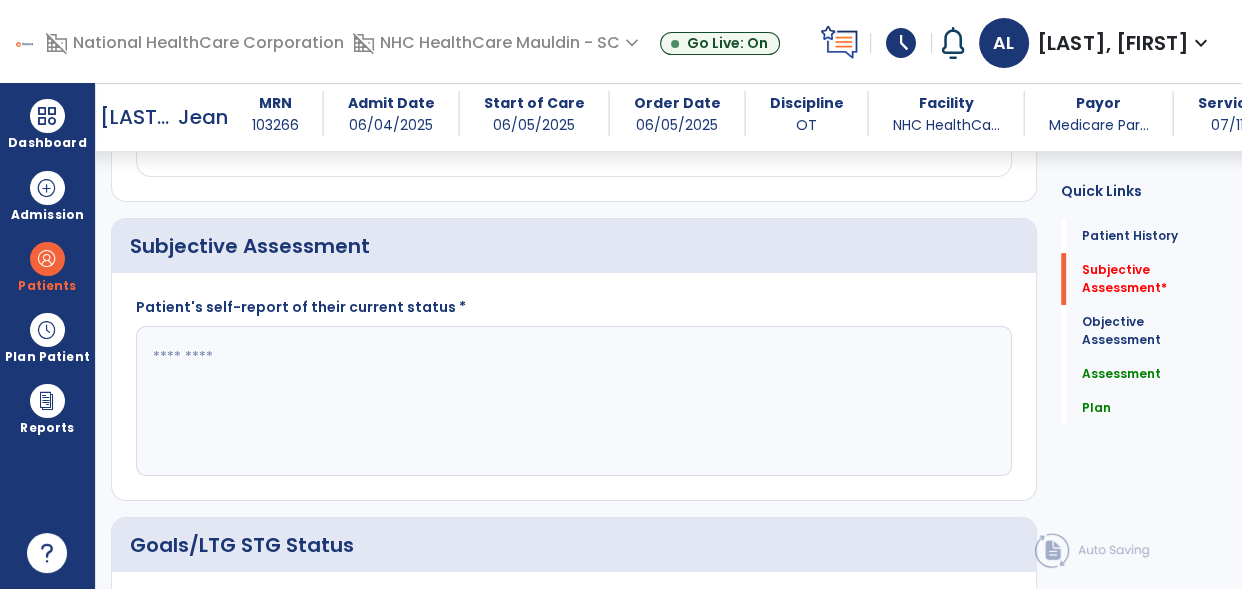 type on "**********" 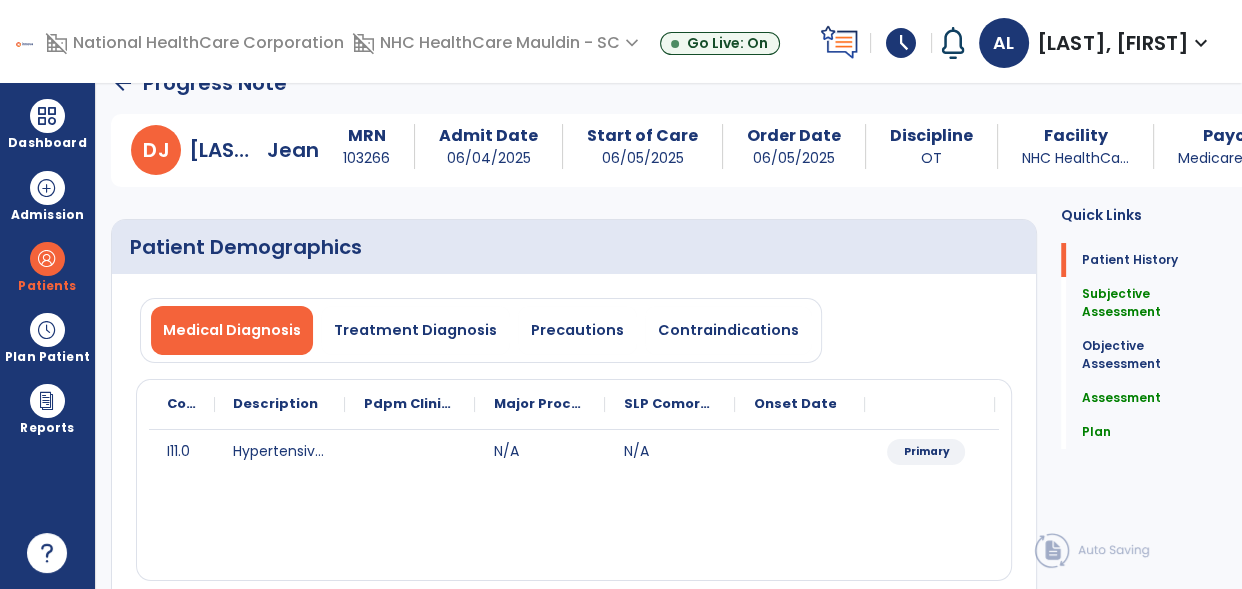 scroll, scrollTop: 0, scrollLeft: 0, axis: both 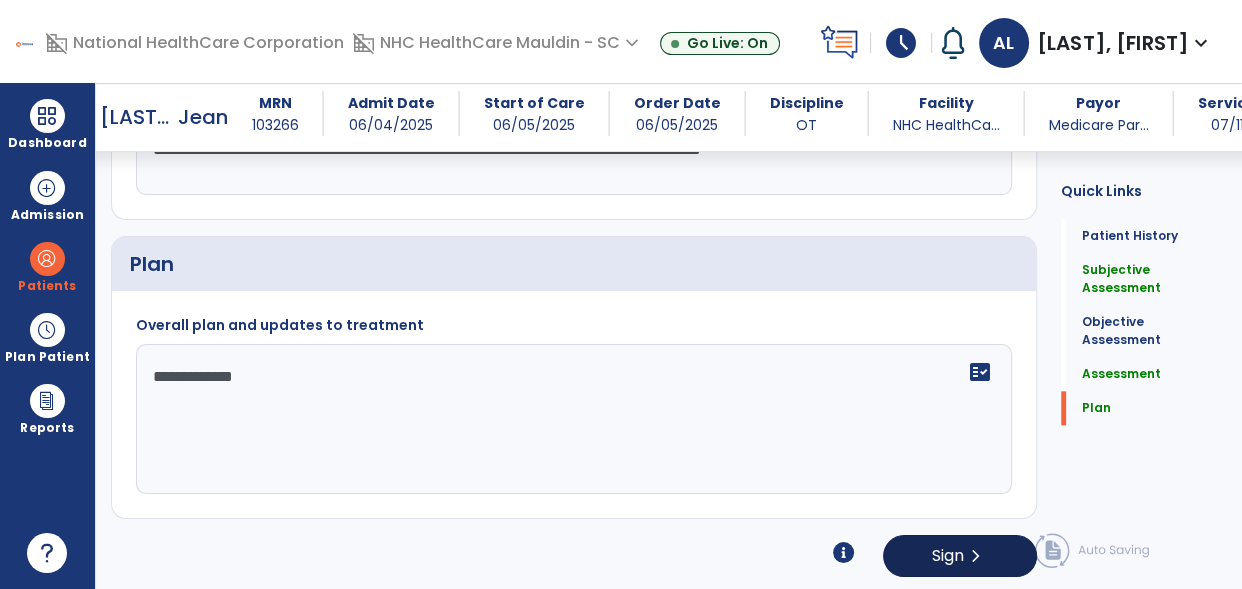 type on "**********" 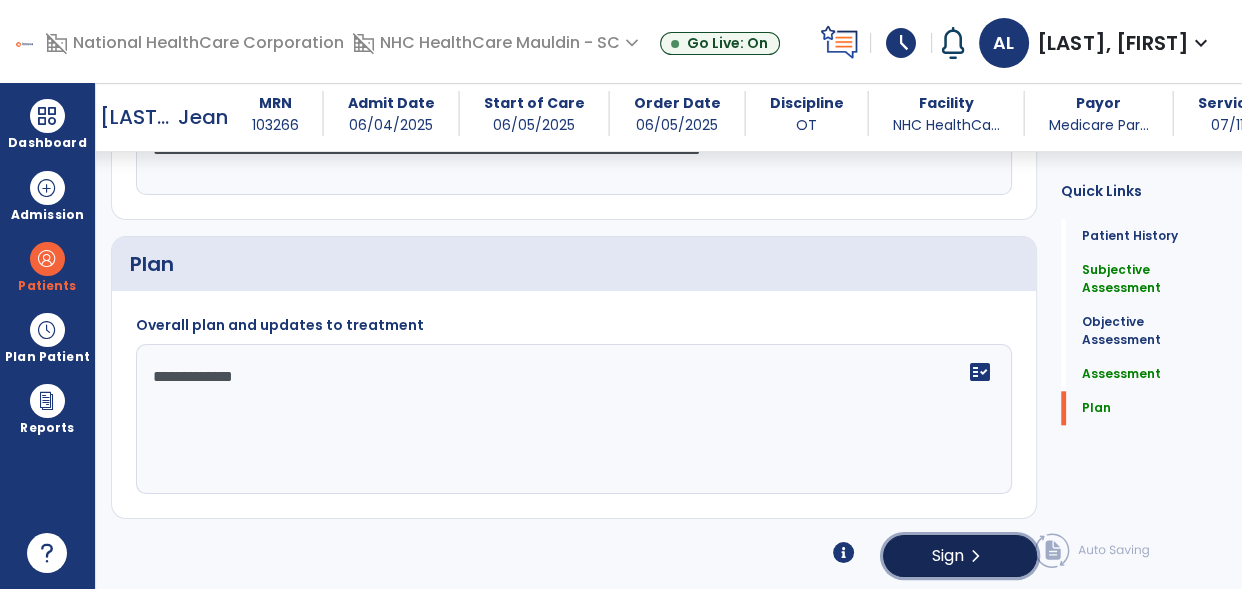 click on "Sign  chevron_right" 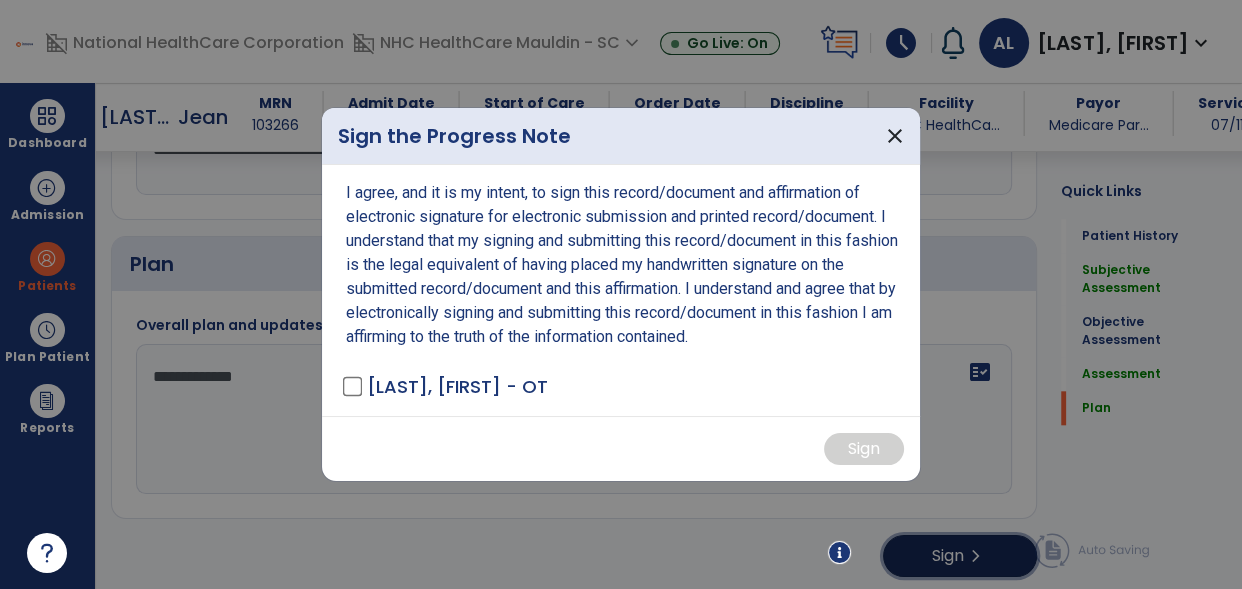 scroll, scrollTop: 1892, scrollLeft: 0, axis: vertical 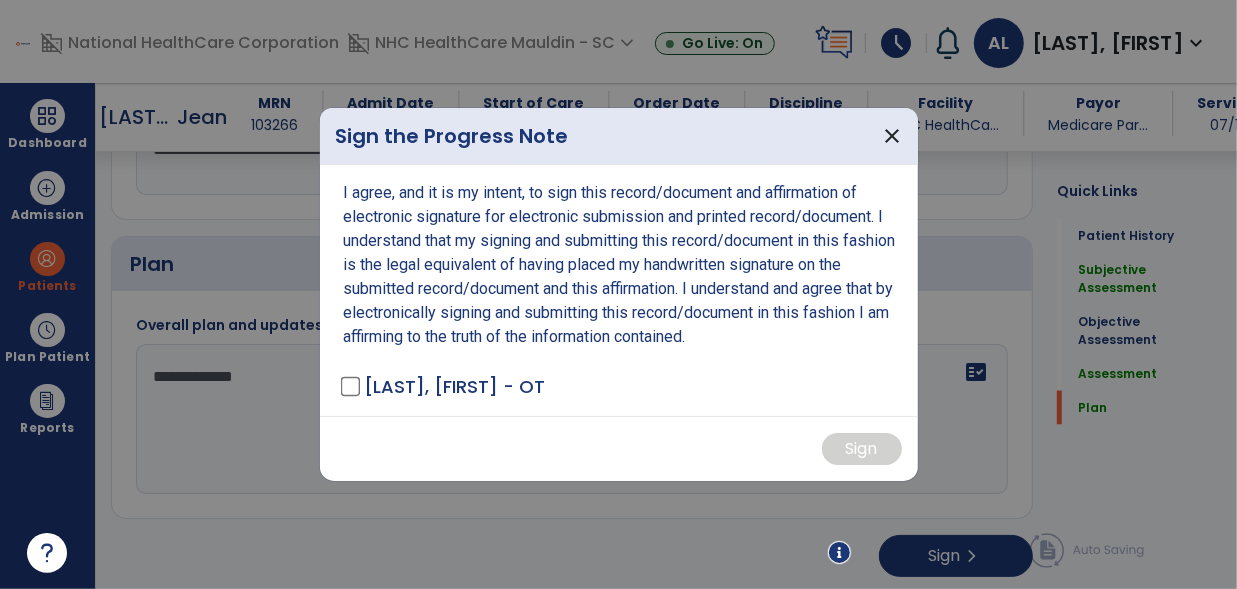 click on "[LAST], [FIRST]   - OT" at bounding box center (445, 386) 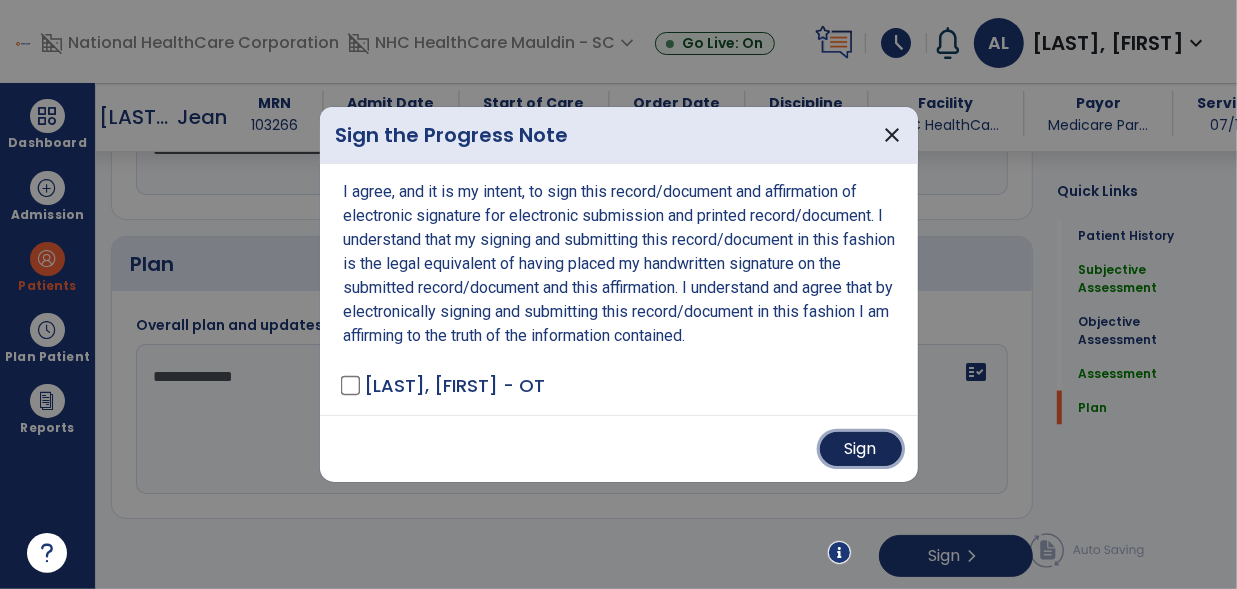 click on "Sign" at bounding box center [861, 449] 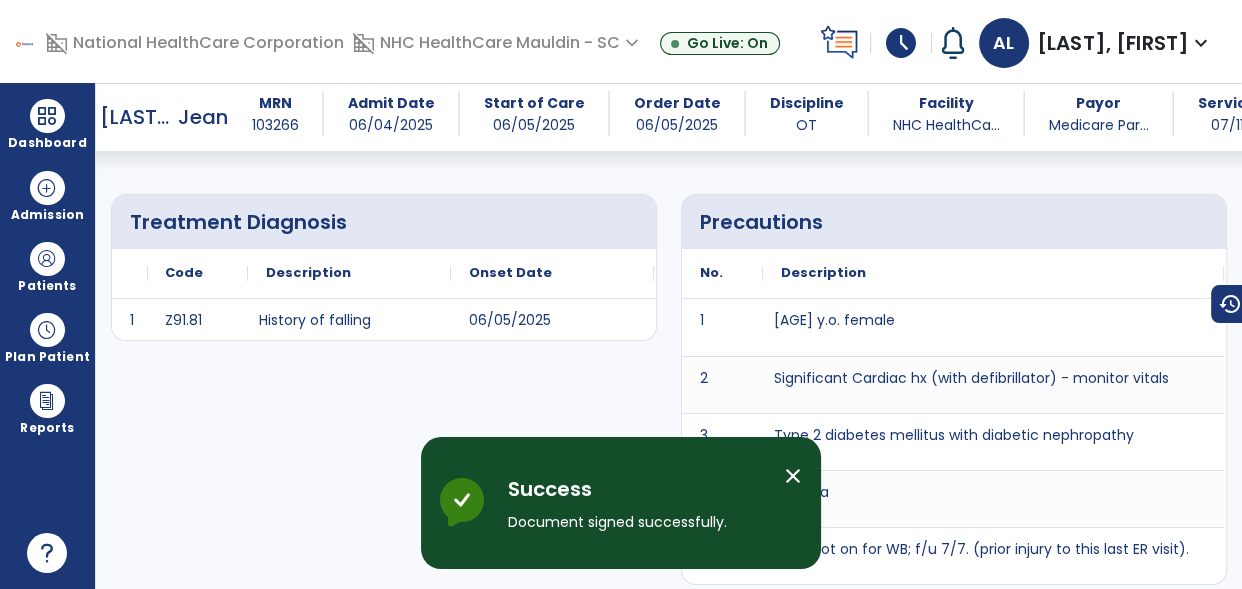 scroll, scrollTop: 0, scrollLeft: 0, axis: both 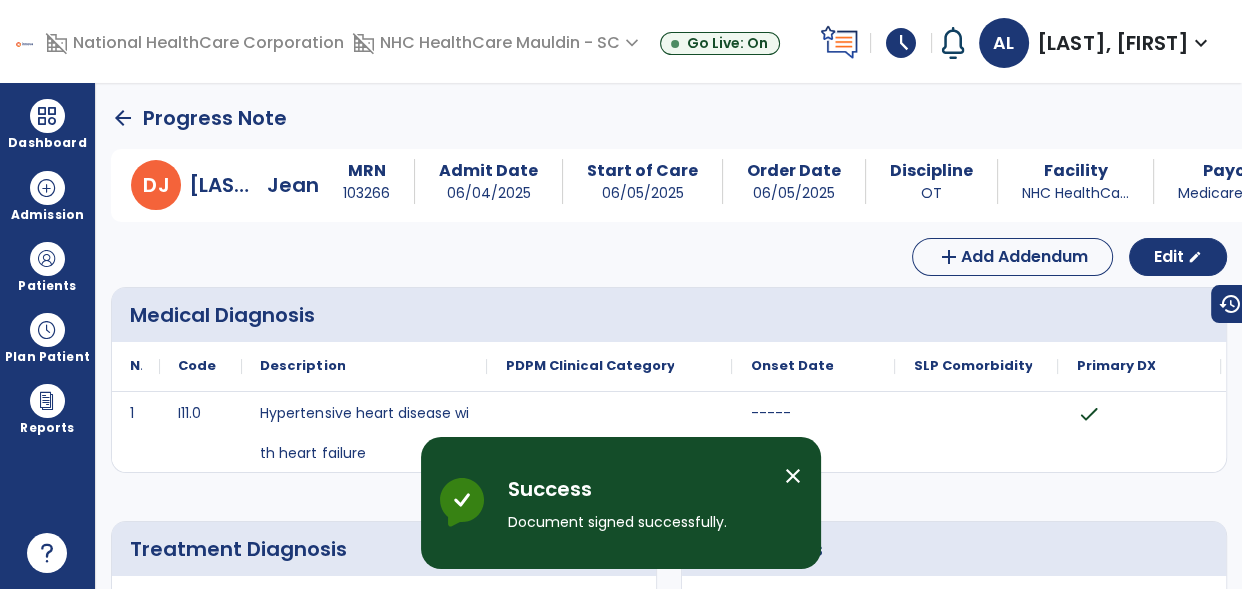 click on "arrow_back" 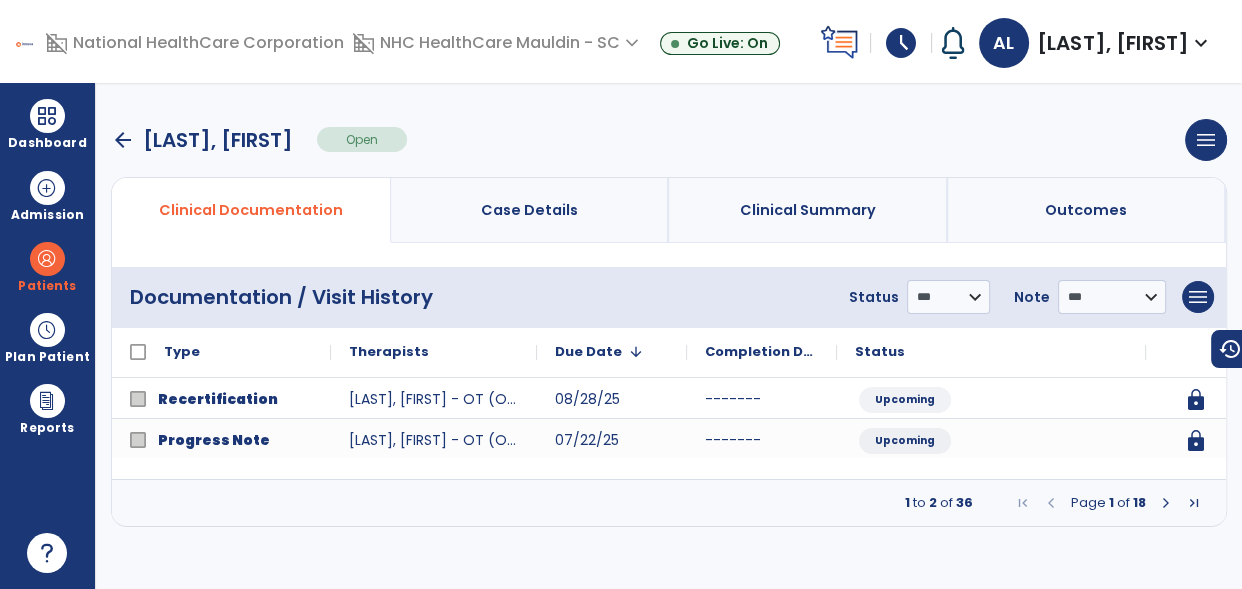 click at bounding box center [1166, 503] 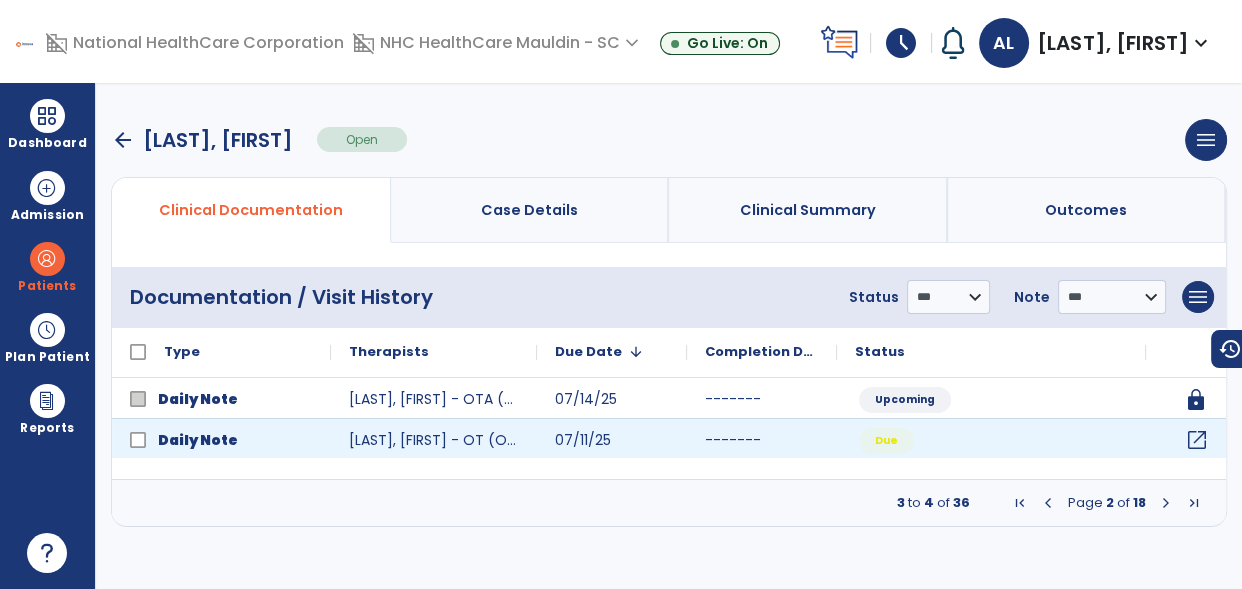 click on "open_in_new" 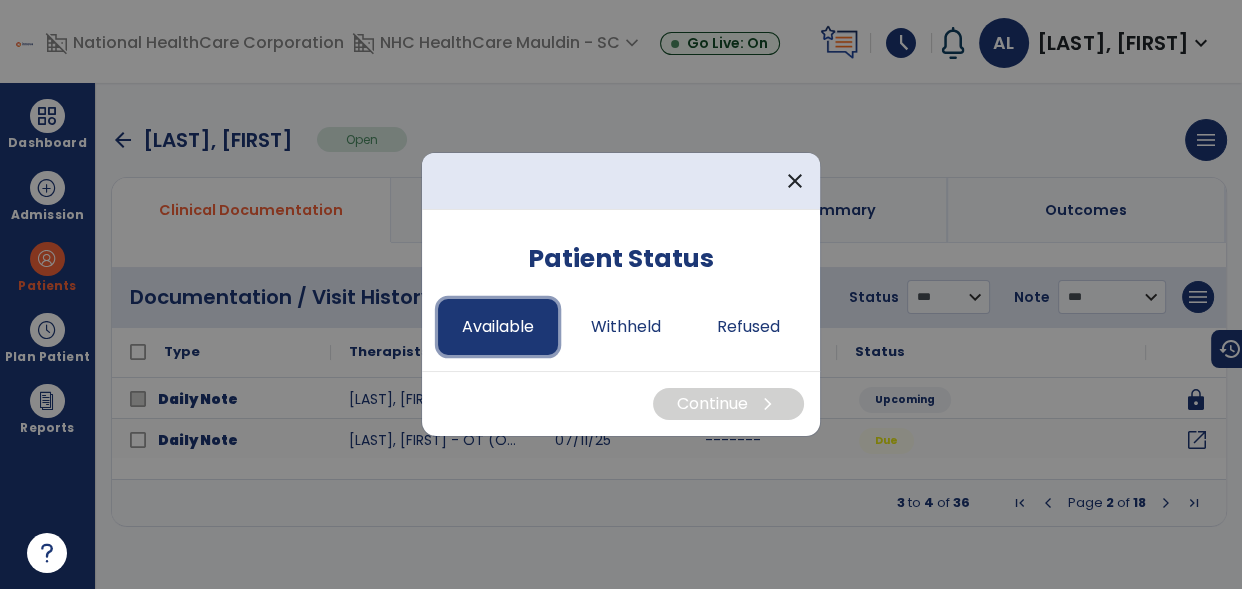 click on "Available" at bounding box center (498, 327) 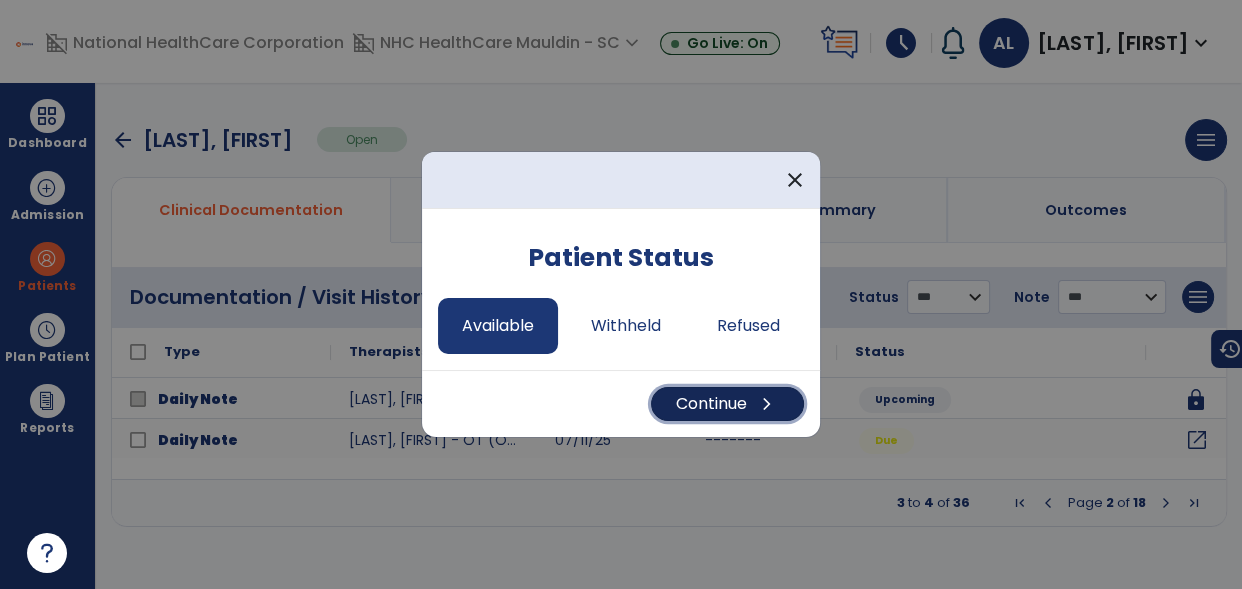 click on "Continue   chevron_right" at bounding box center [727, 404] 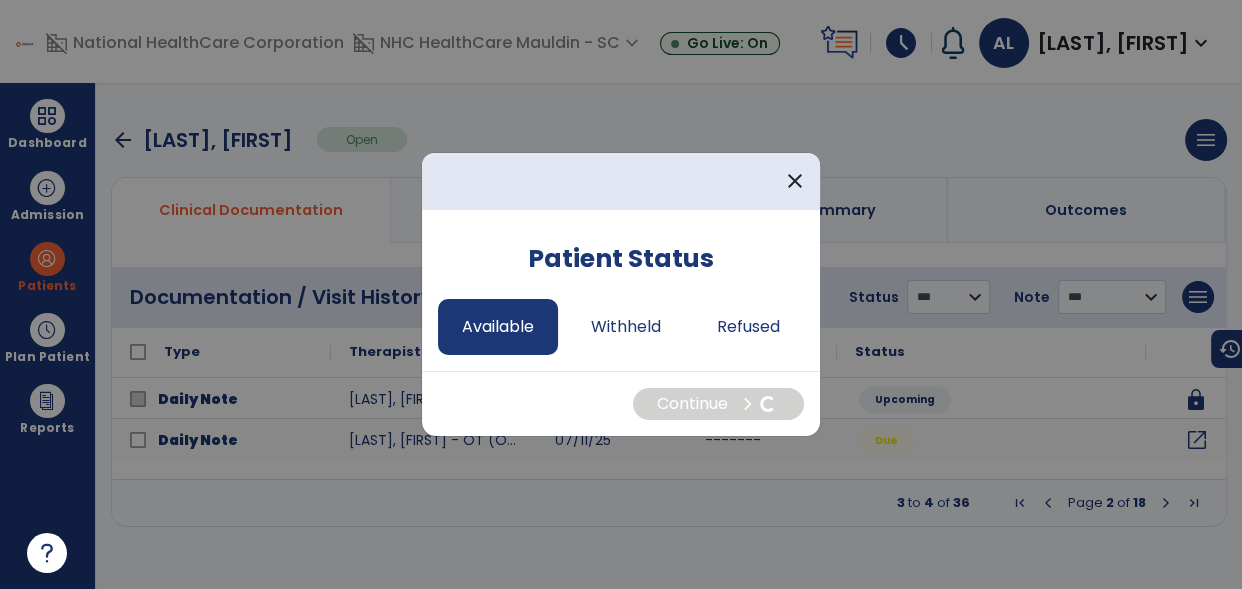 select on "*" 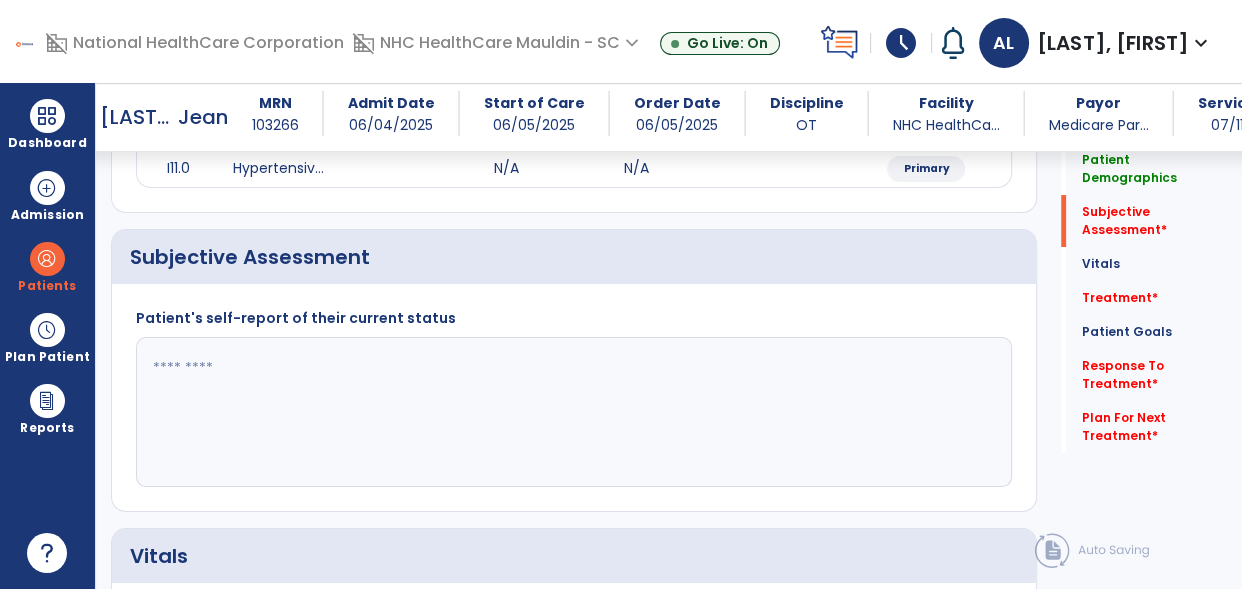 scroll, scrollTop: 311, scrollLeft: 0, axis: vertical 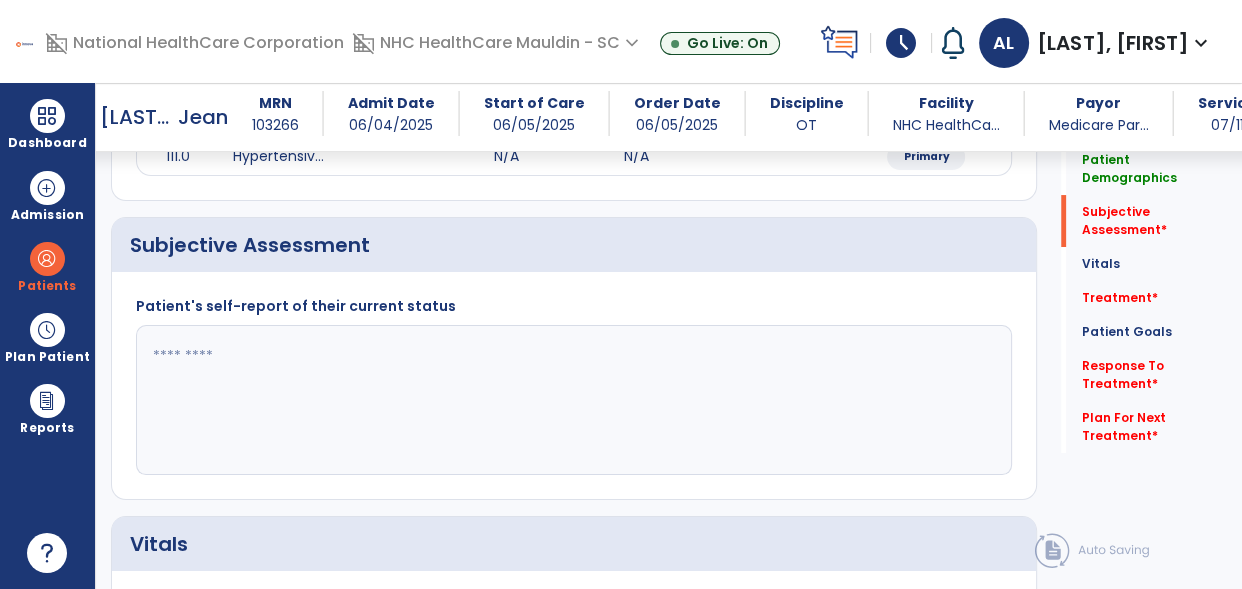 click on "Patient's self-report of their current status" 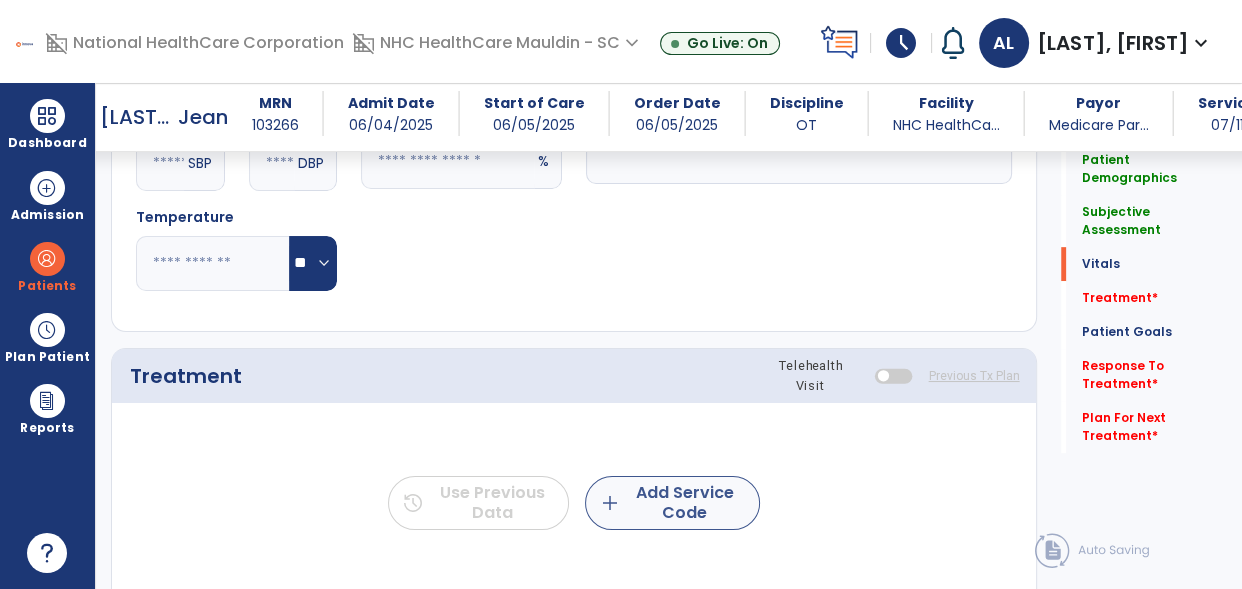 type on "**********" 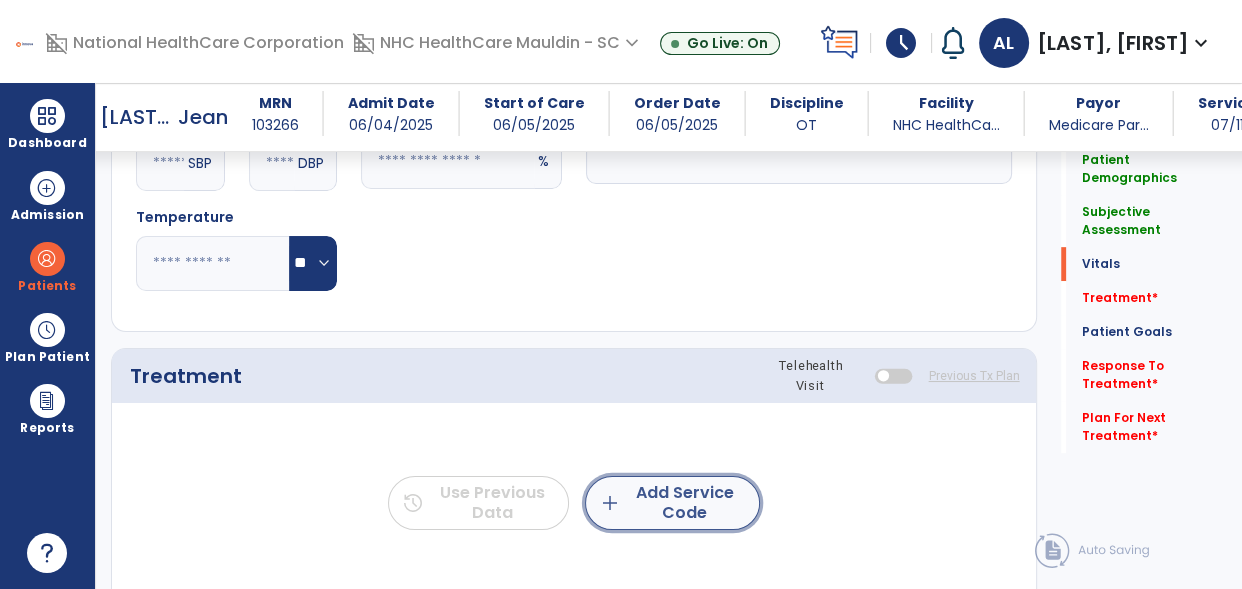 click on "add  Add Service Code" 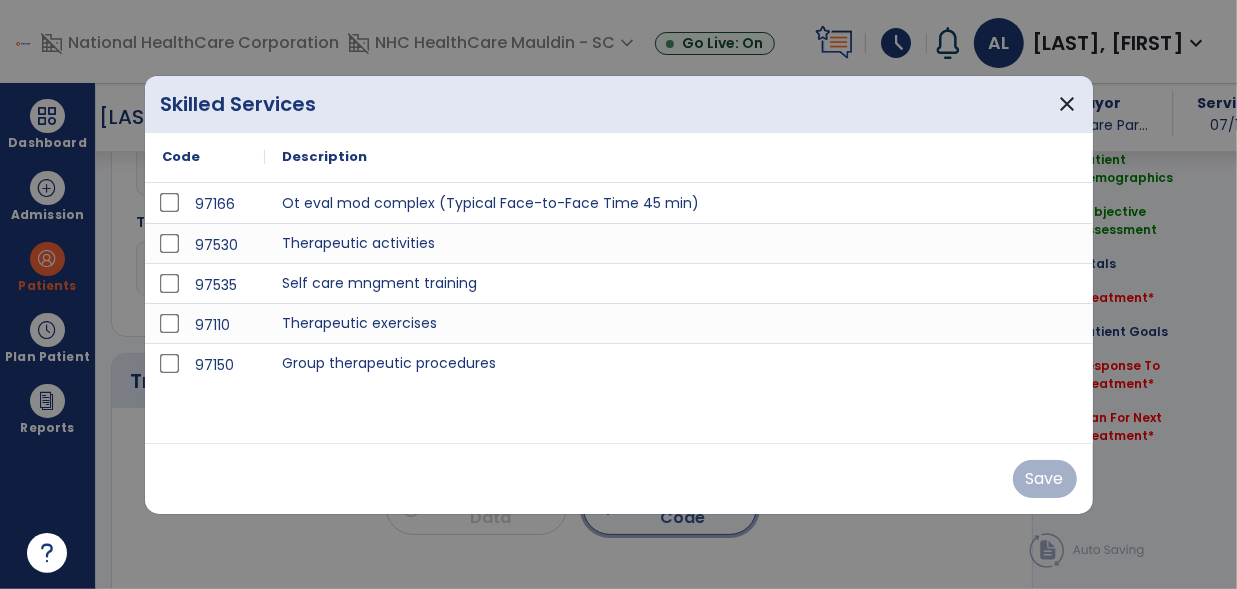 scroll, scrollTop: 901, scrollLeft: 0, axis: vertical 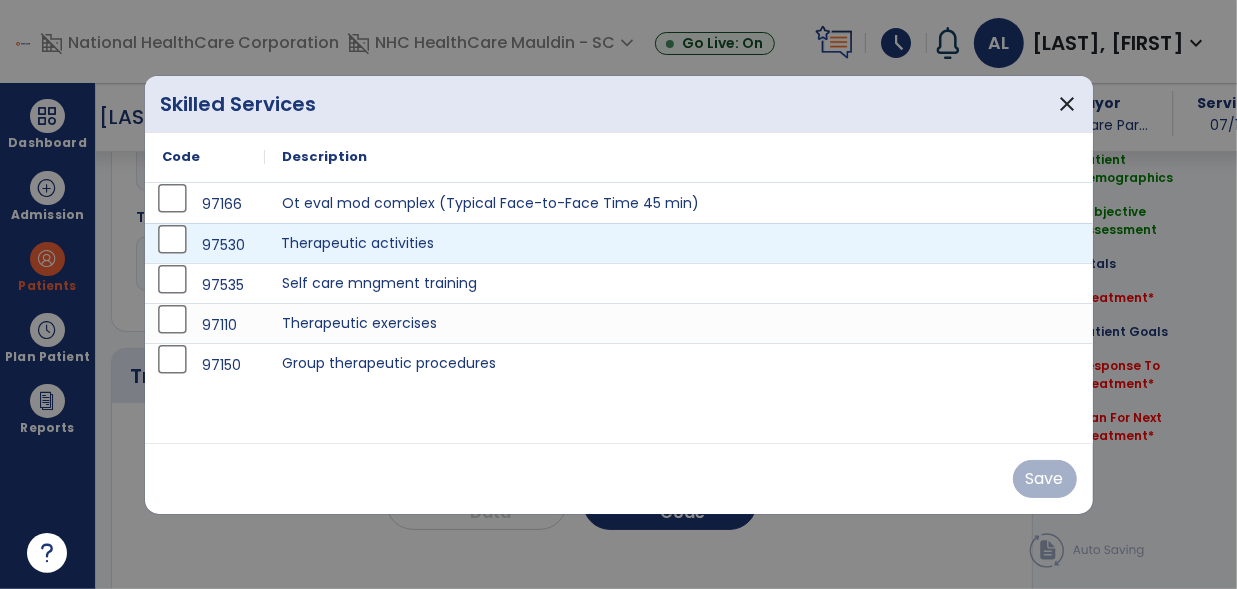 click on "Therapeutic activities" at bounding box center [679, 243] 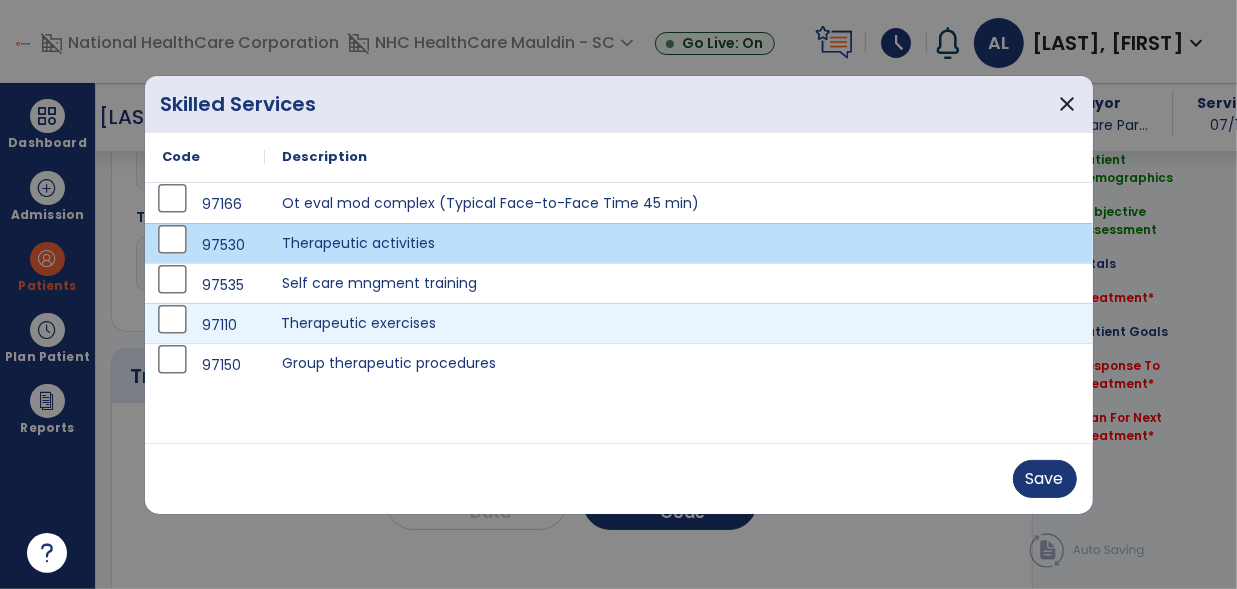 click on "Therapeutic exercises" at bounding box center (679, 323) 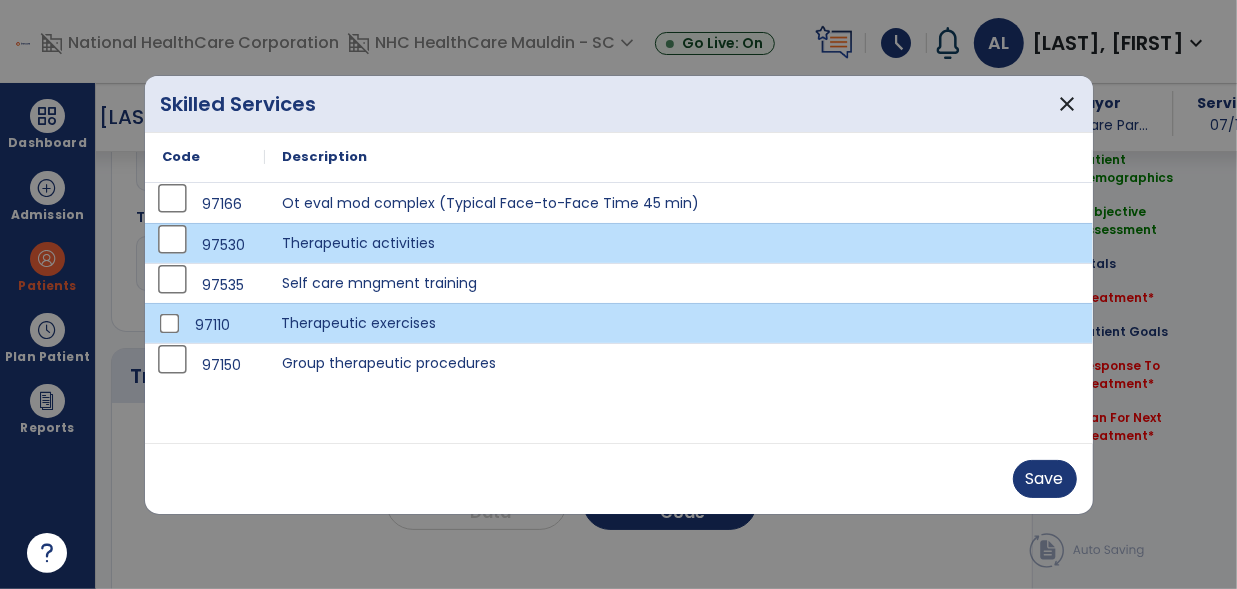 click on "Therapeutic exercises" at bounding box center (679, 323) 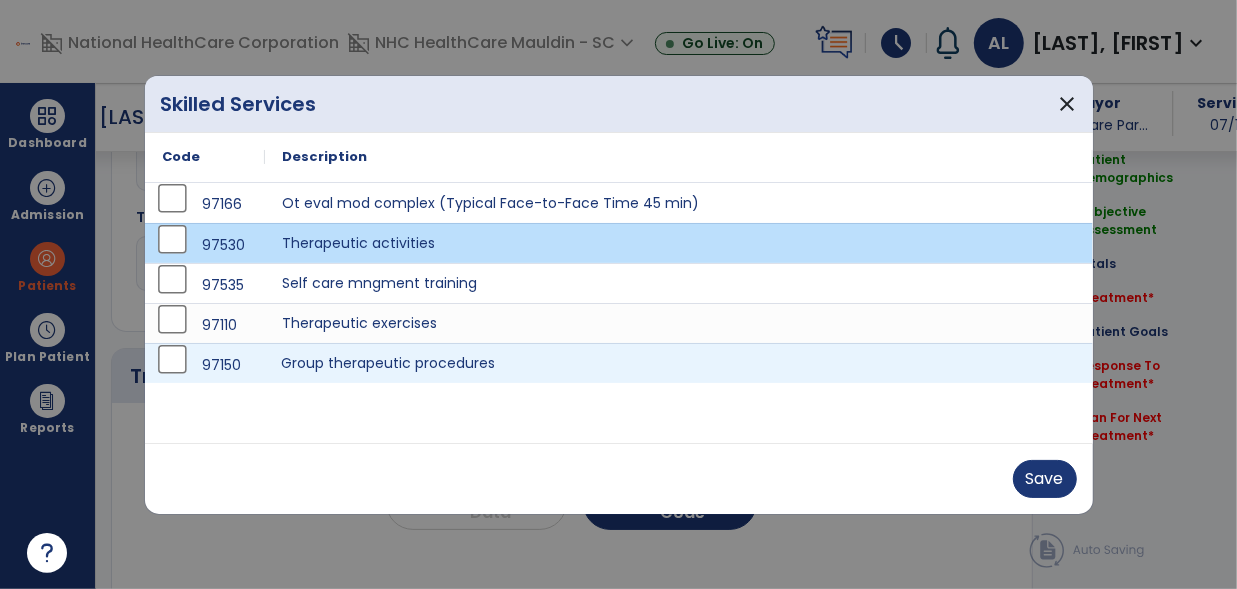 click on "Group therapeutic procedures" at bounding box center [679, 363] 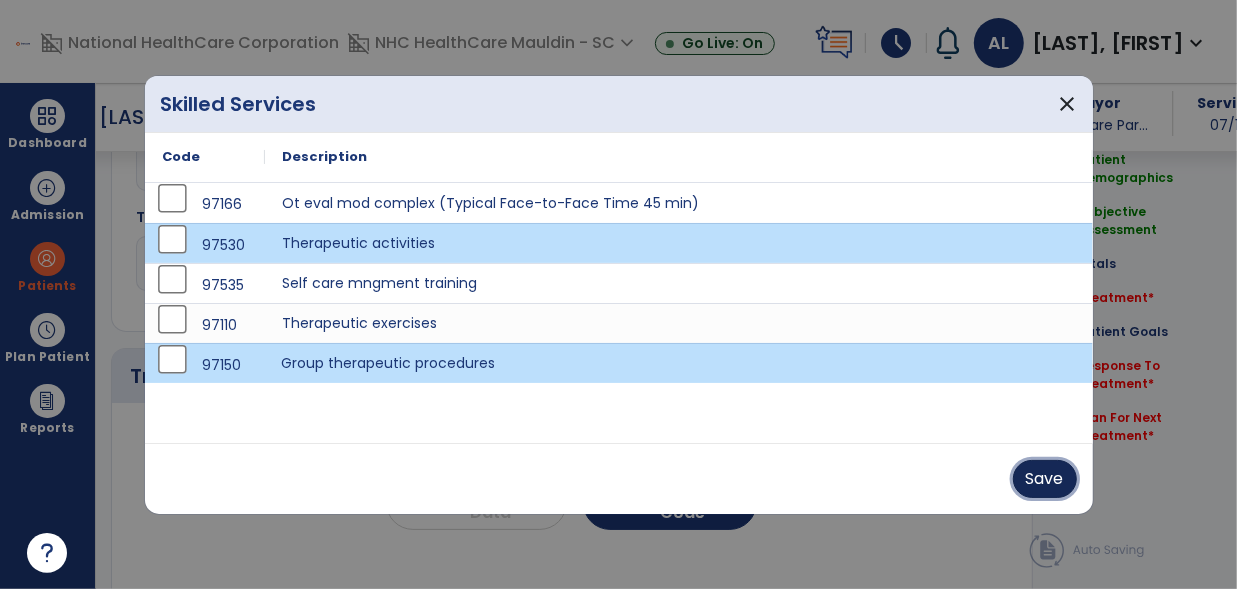 click on "Save" at bounding box center (1045, 479) 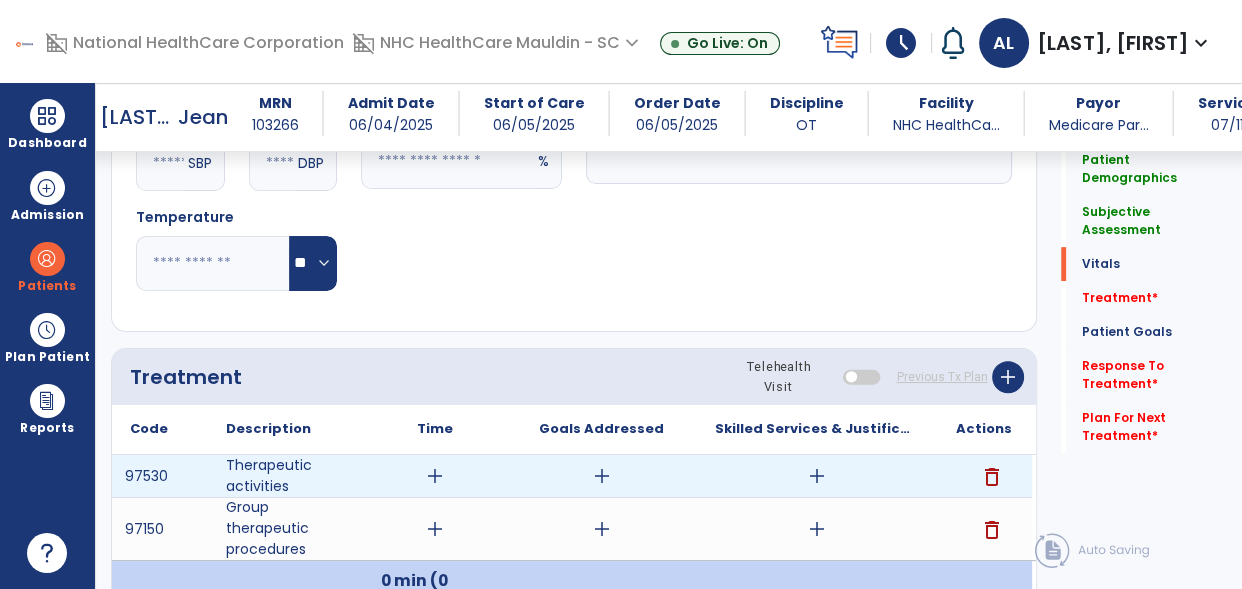 click on "add" at bounding box center [817, 476] 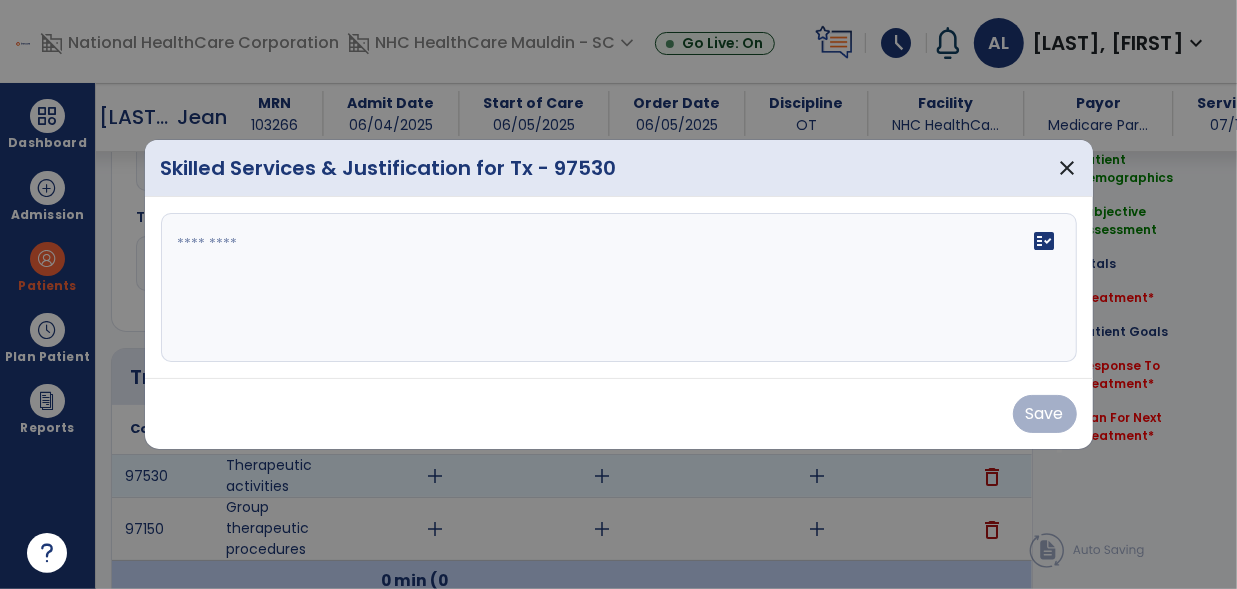 scroll, scrollTop: 901, scrollLeft: 0, axis: vertical 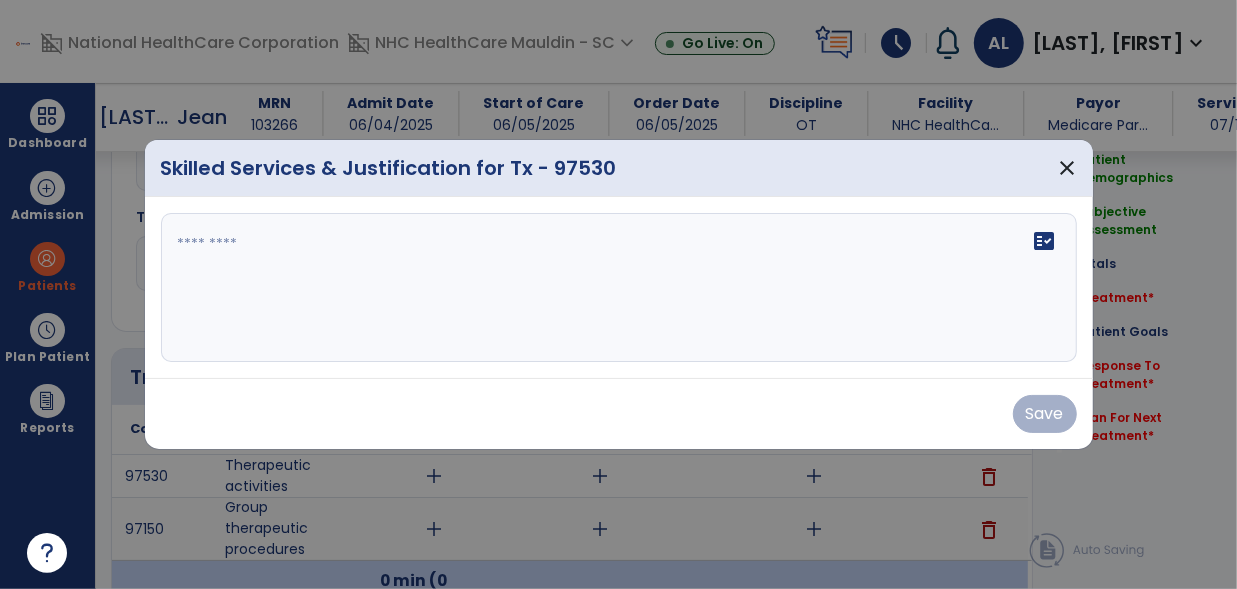 click on "fact_check" at bounding box center [619, 288] 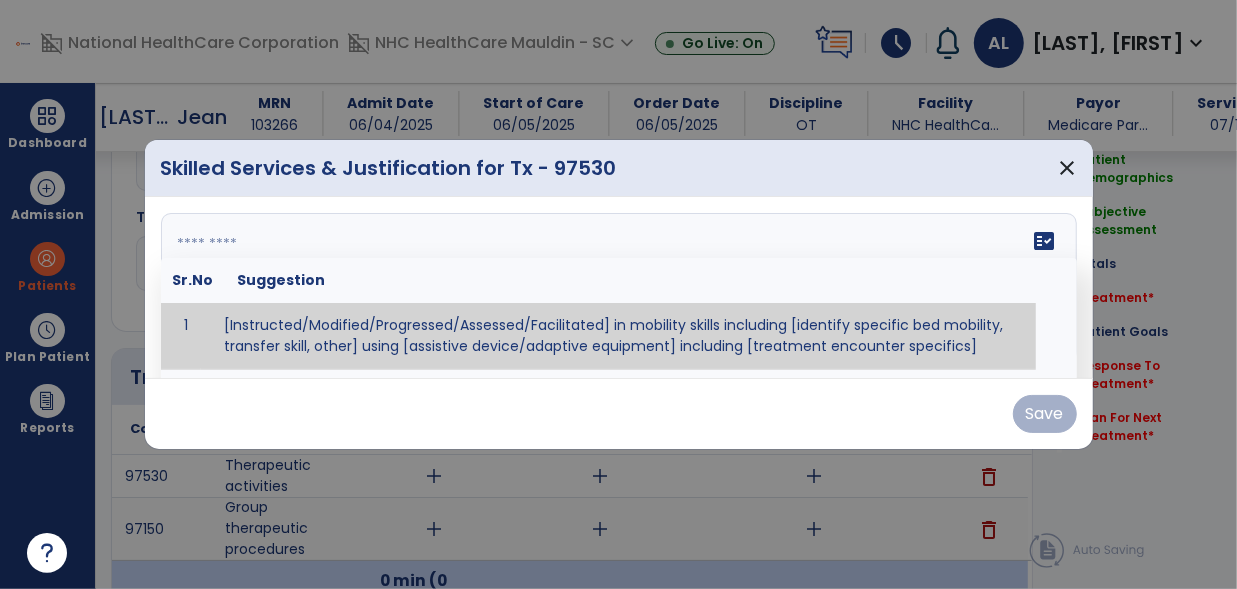 paste on "**********" 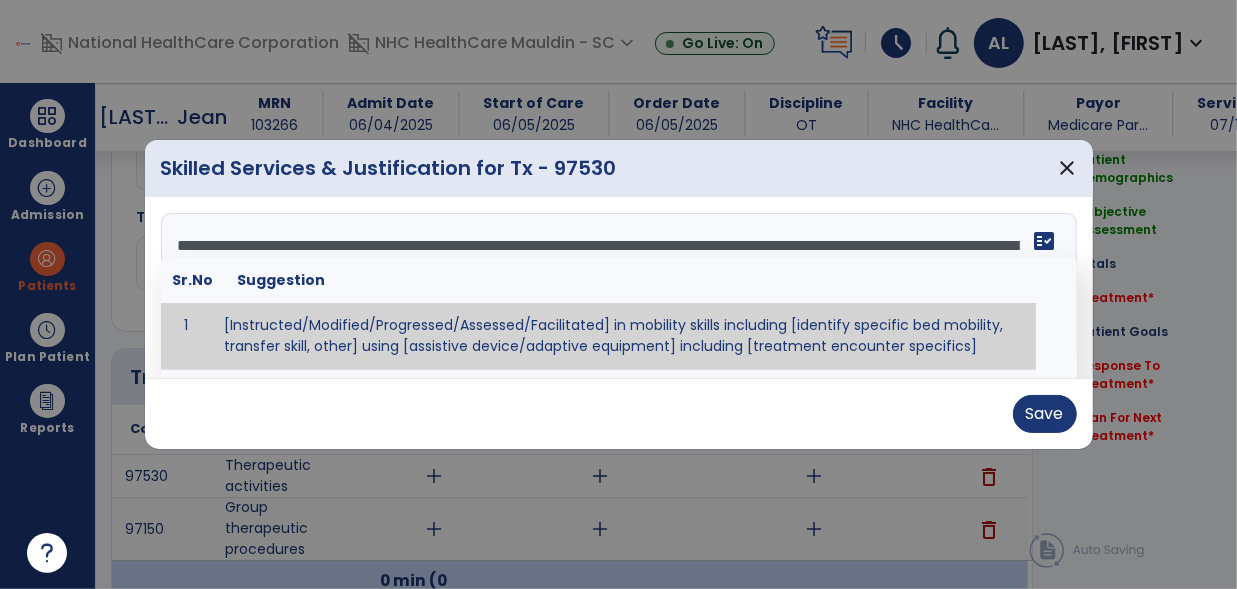 scroll, scrollTop: 15, scrollLeft: 0, axis: vertical 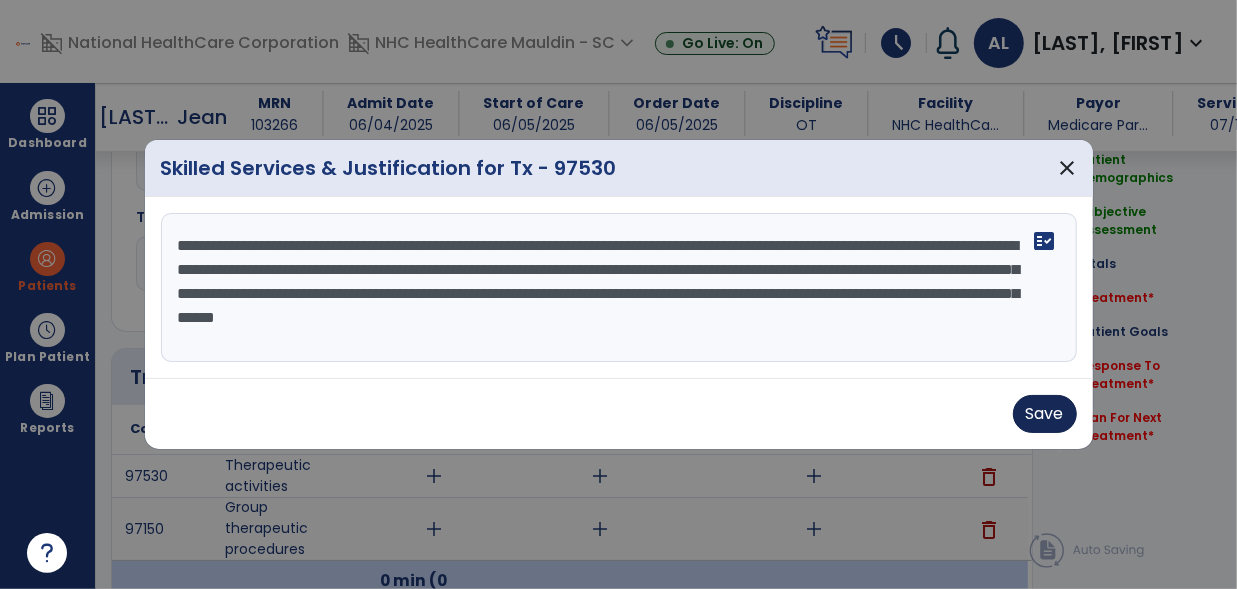 type on "**********" 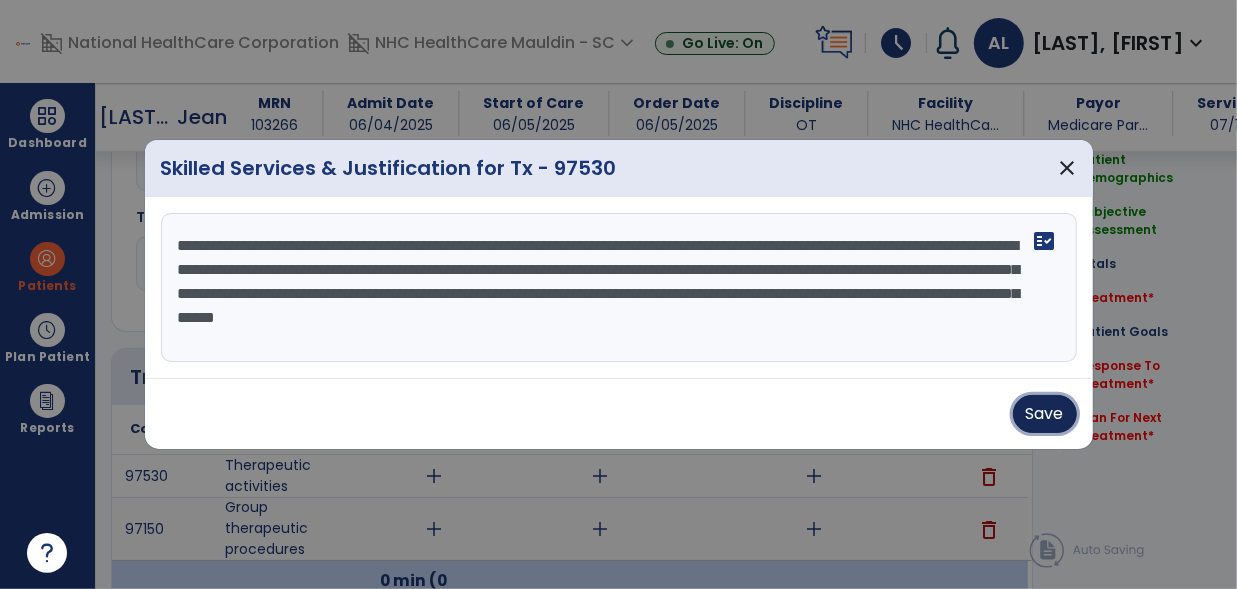 click on "Save" at bounding box center (1045, 414) 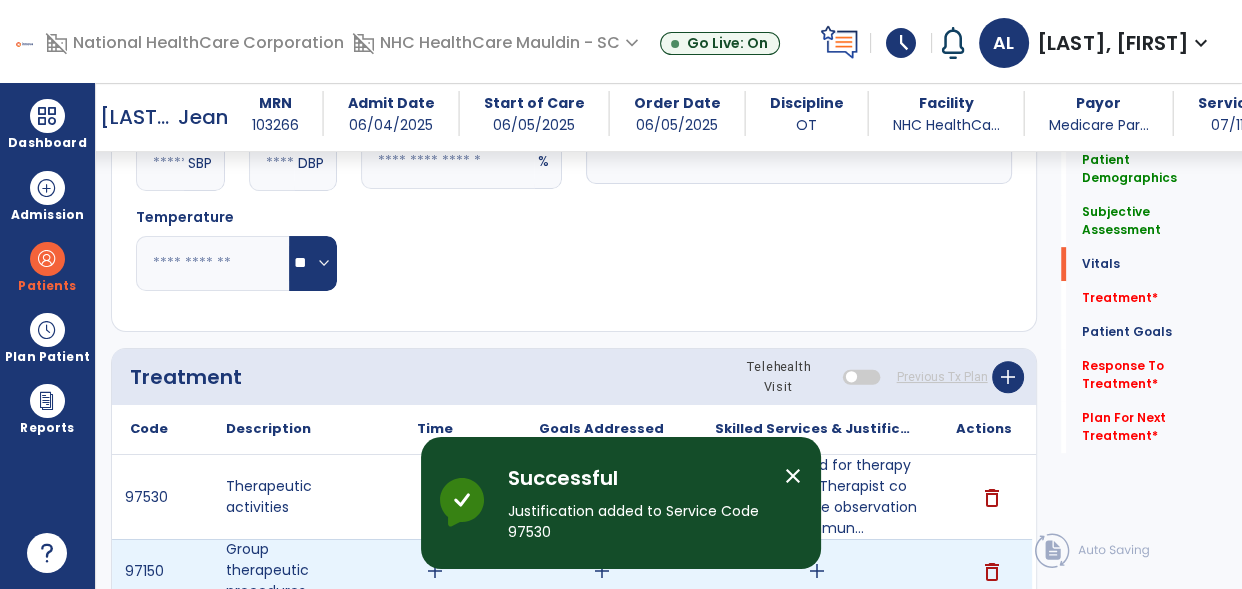 click on "add" at bounding box center (435, 571) 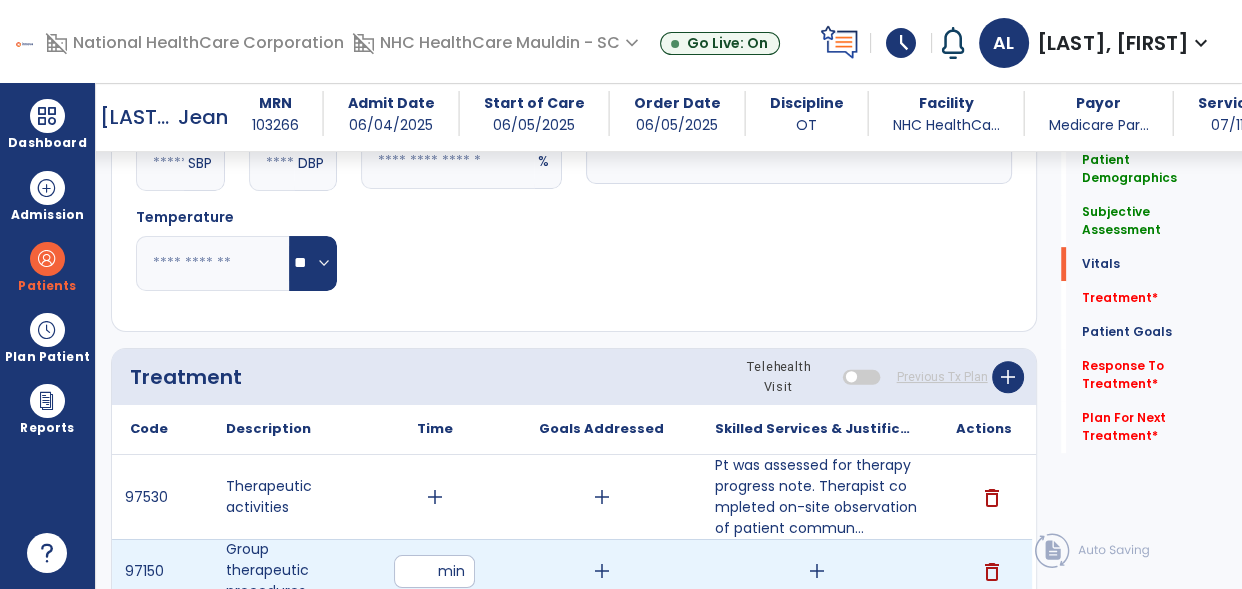 type on "**" 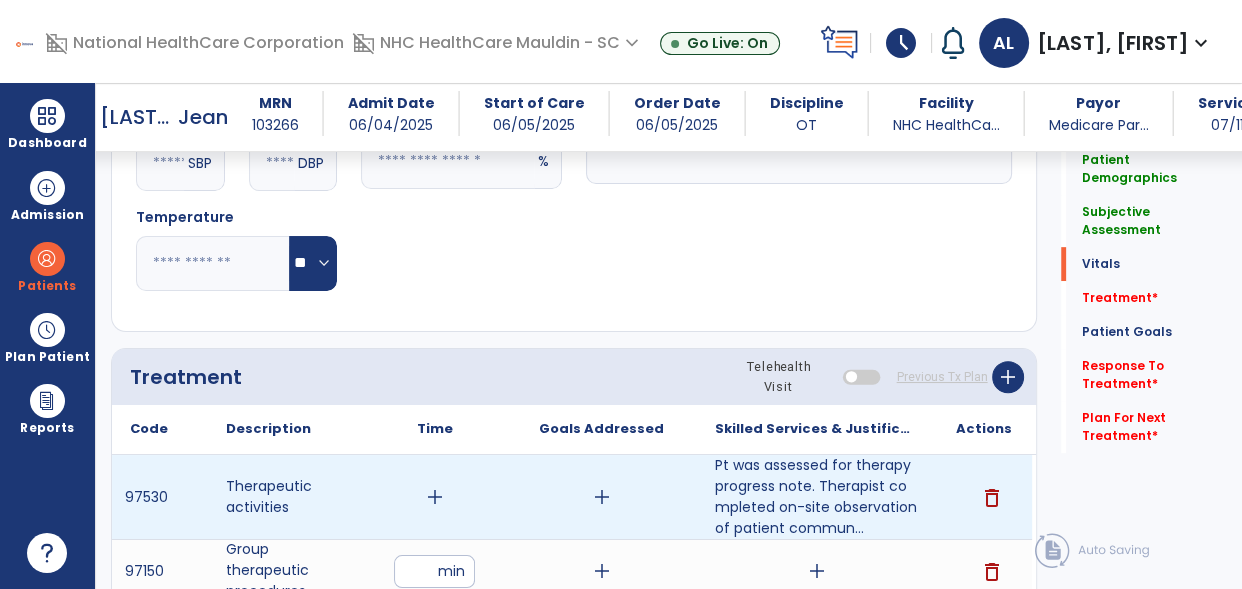 click on "add" at bounding box center [435, 497] 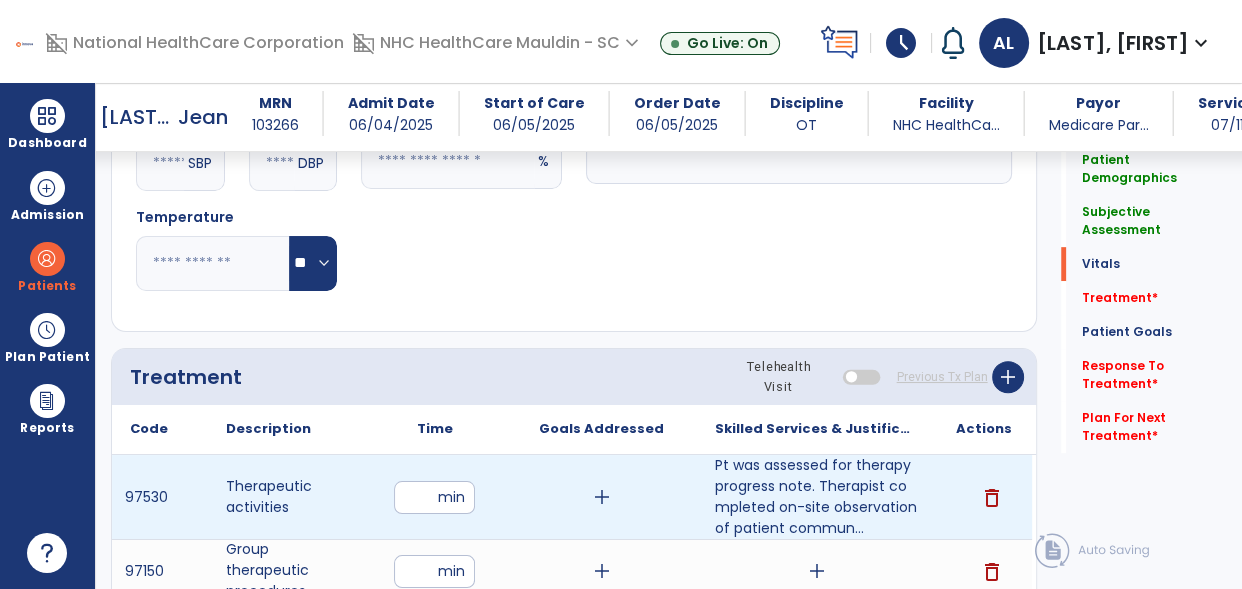 type on "**" 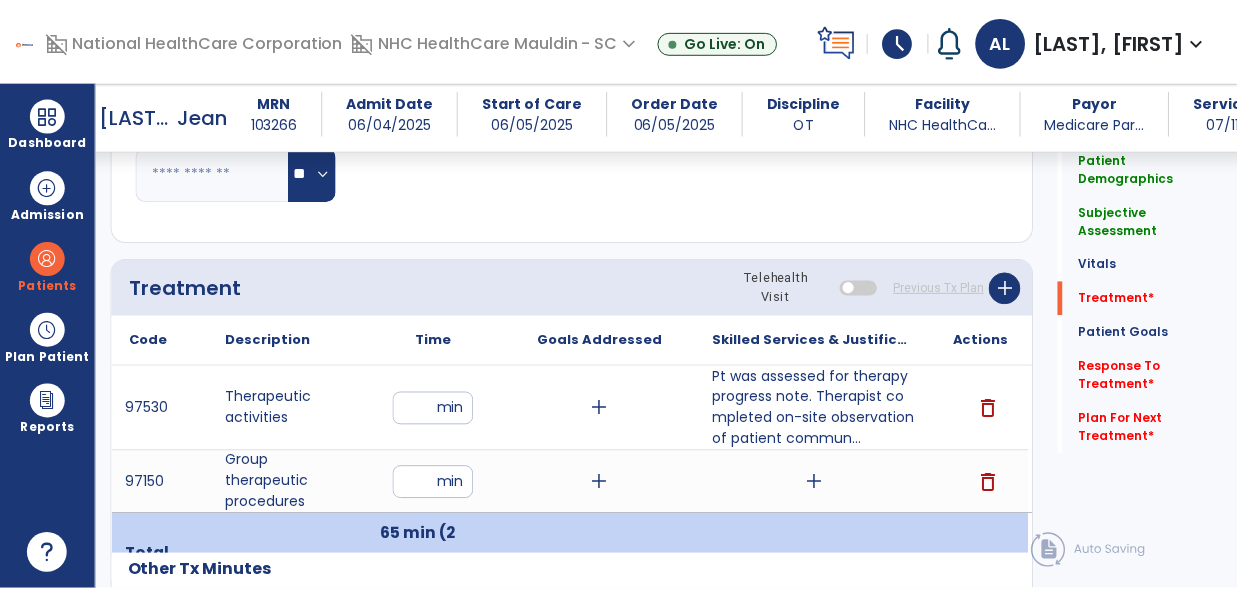 scroll, scrollTop: 991, scrollLeft: 0, axis: vertical 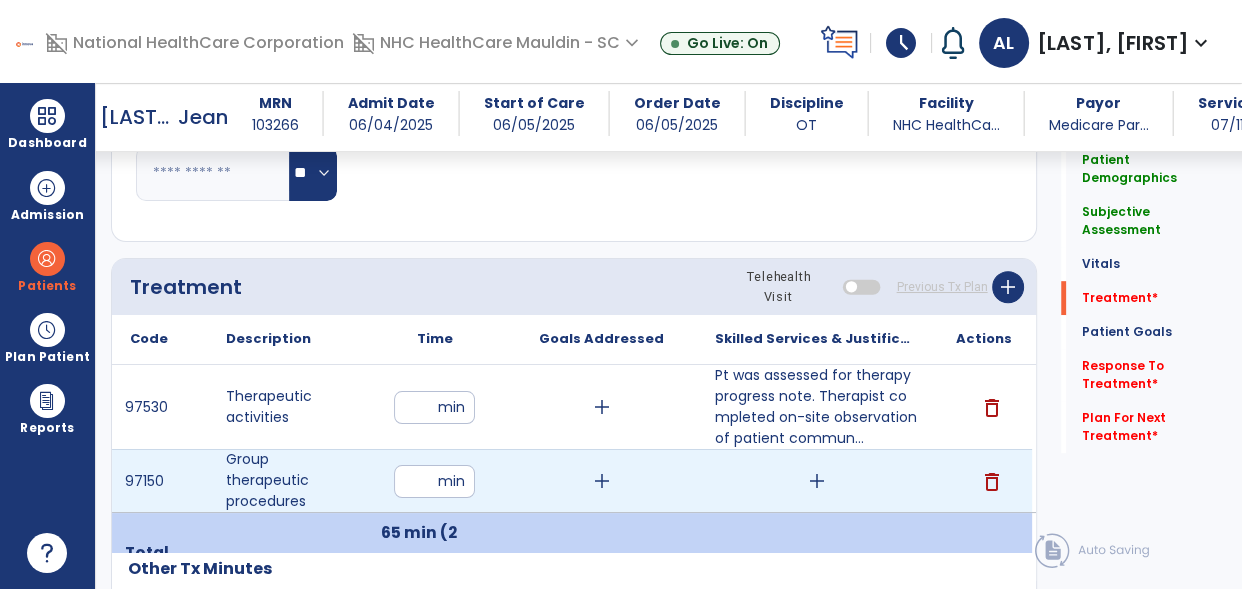 click on "add" at bounding box center (817, 481) 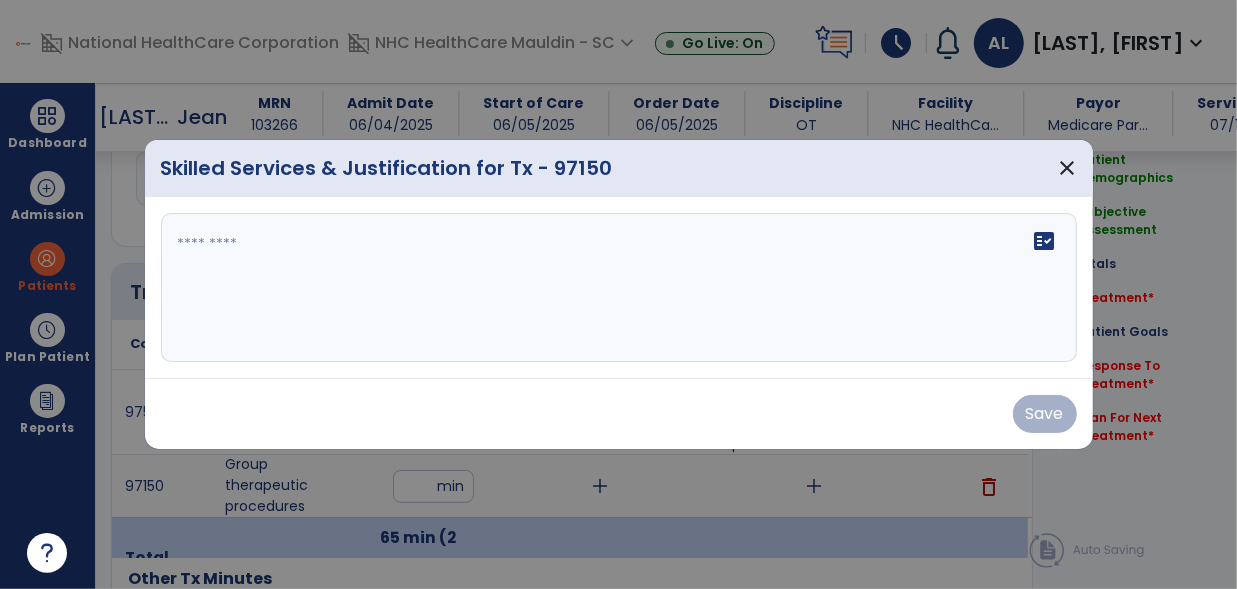 scroll, scrollTop: 991, scrollLeft: 0, axis: vertical 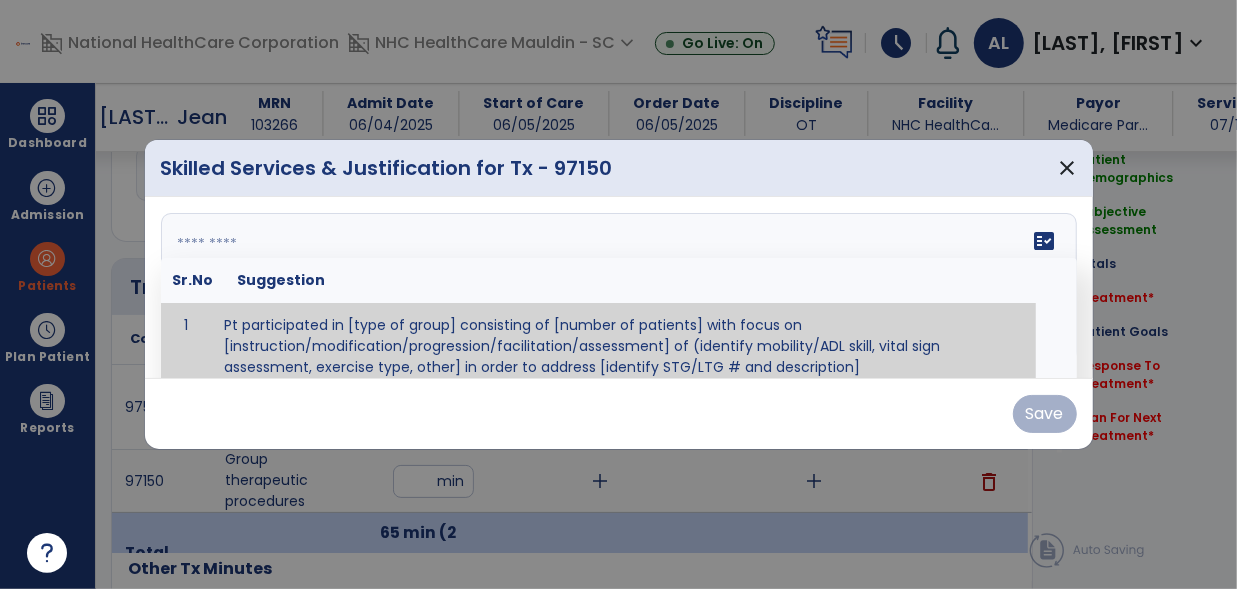 click on "fact_check  Sr.No Suggestion 1 Pt participated in [type of group] consisting of [number of patients] with focus on [instruction/modification/progression/facilitation/assessment] of (identify mobility/ADL skill, vital sign assessment, exercise type, other] in order to address [identify STG/LTG # and description]" at bounding box center (619, 288) 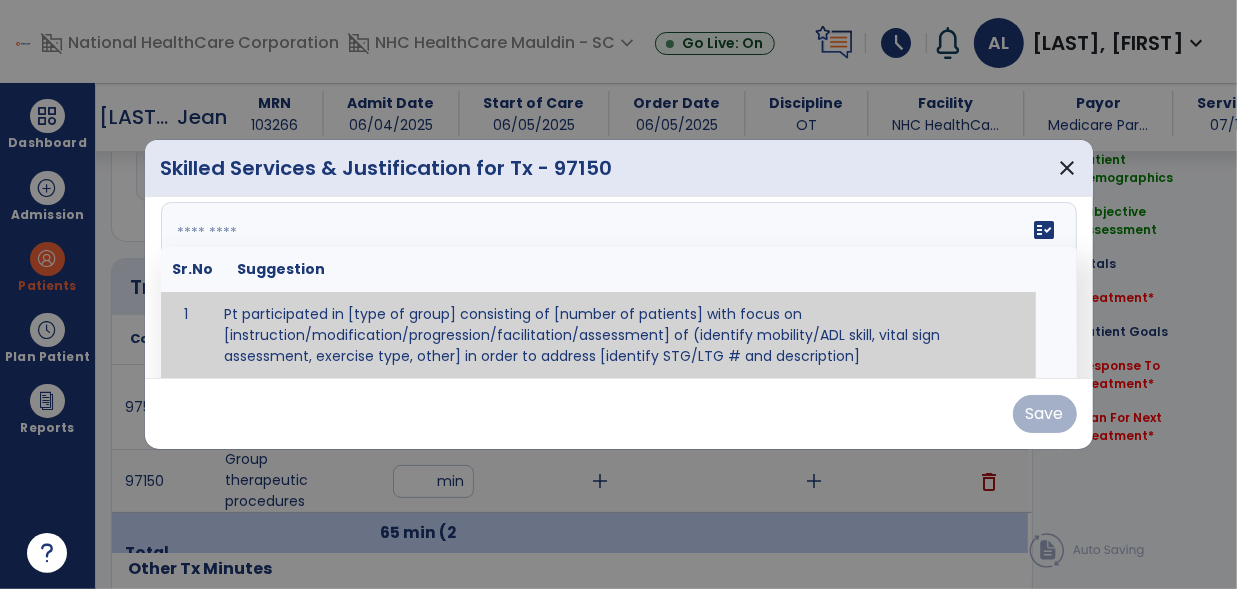 paste on "**********" 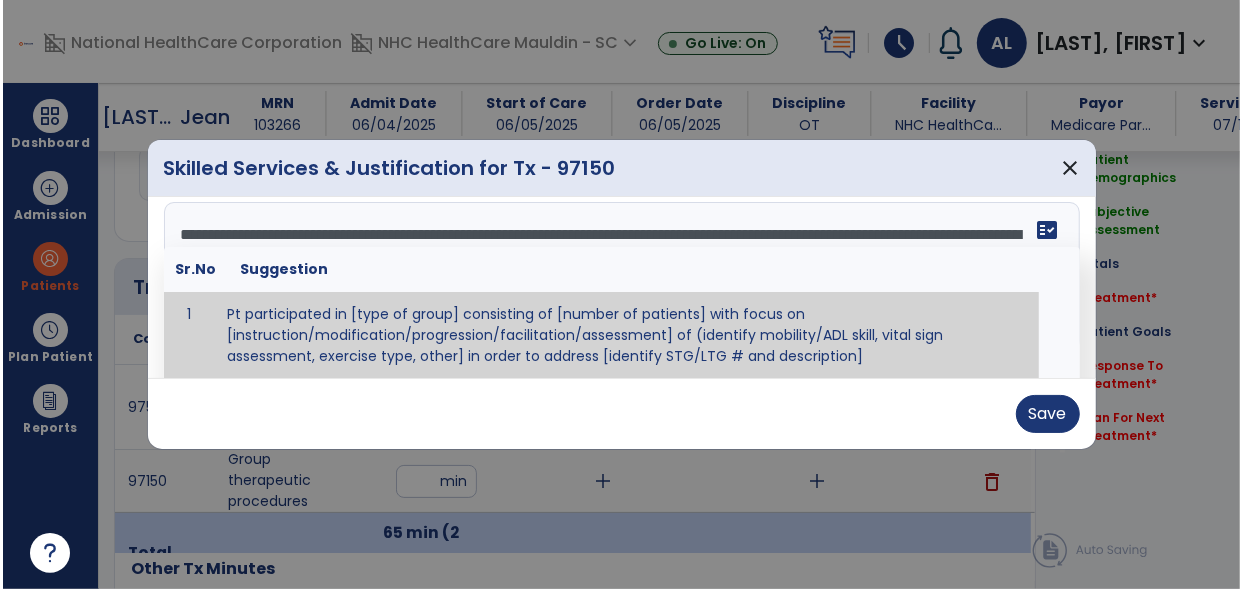 scroll, scrollTop: 0, scrollLeft: 0, axis: both 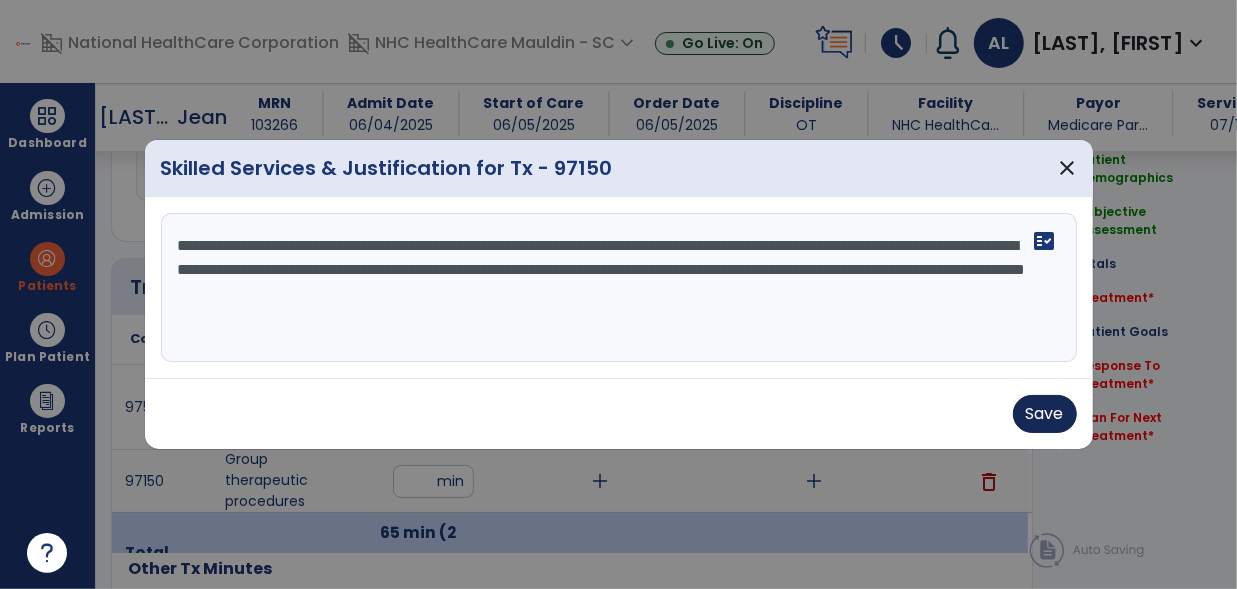 type on "**********" 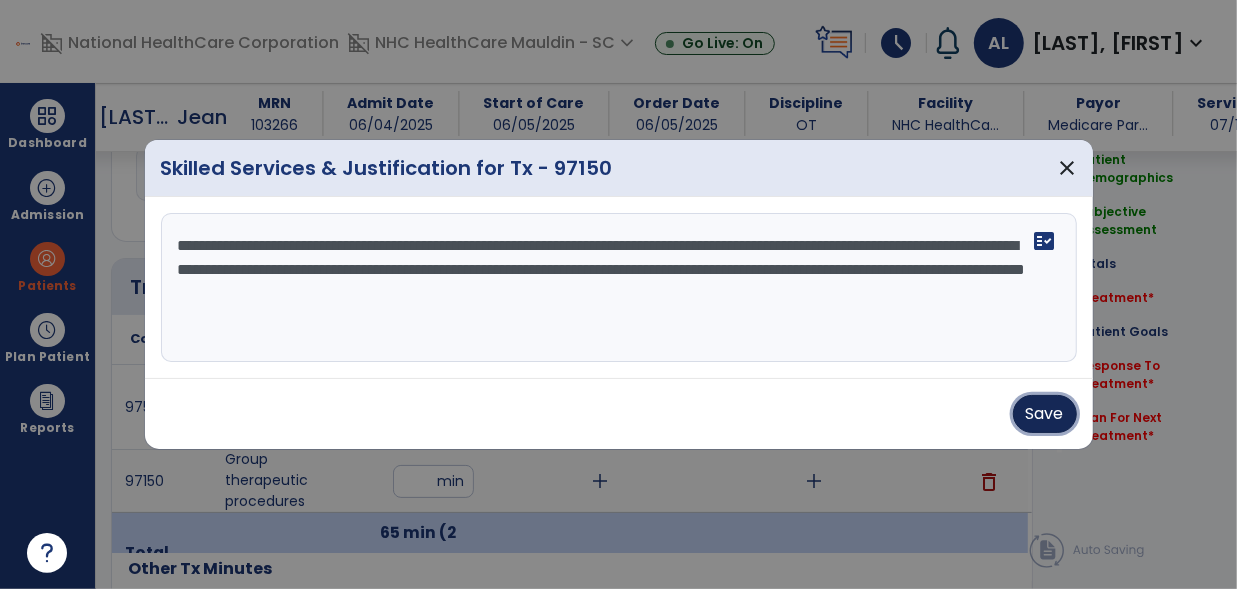 click on "Save" at bounding box center (1045, 414) 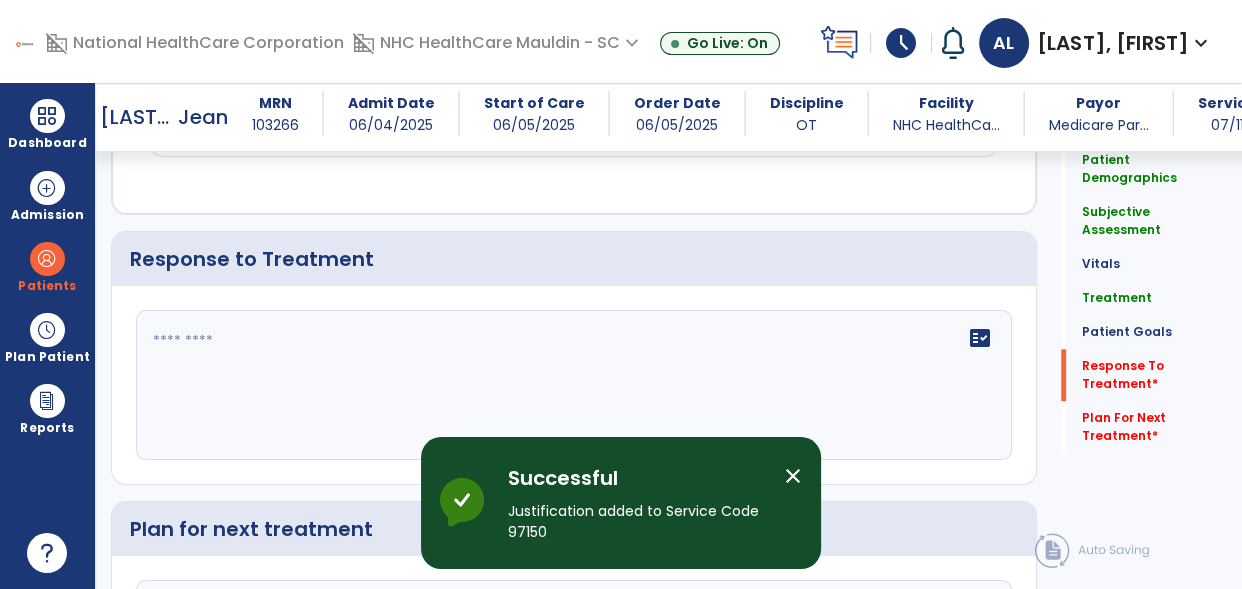 scroll, scrollTop: 2366, scrollLeft: 0, axis: vertical 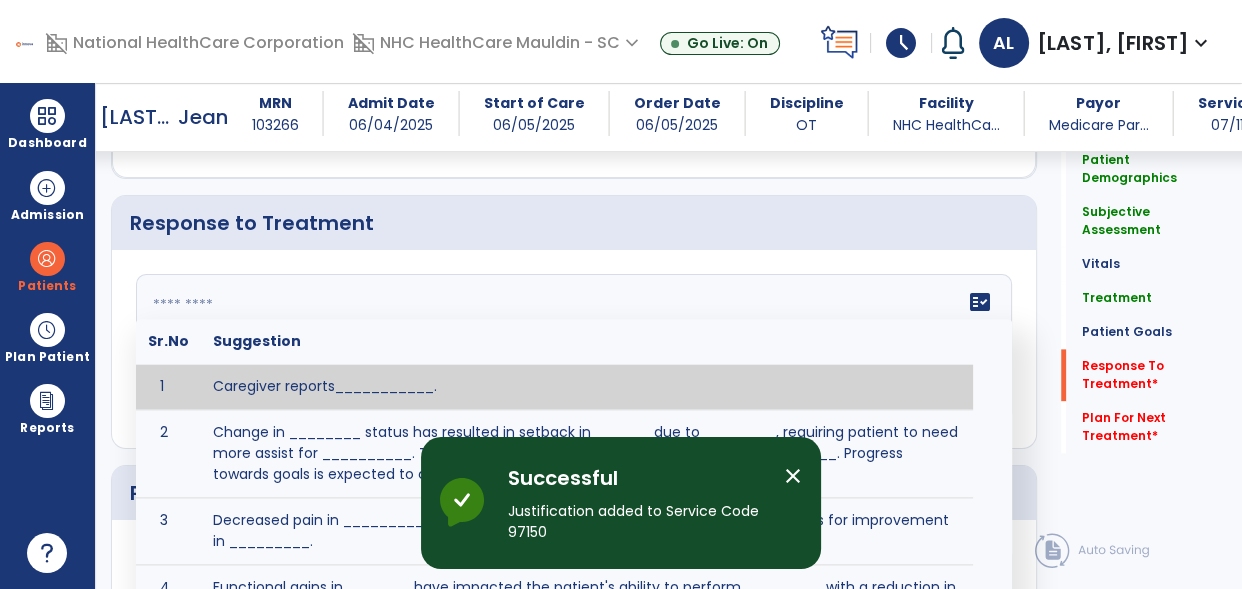 click on "fact_check  Sr.No Suggestion 1 Caregiver reports___________. 2 Change in ________ status has resulted in setback in_______due to ________, requiring patient to need more assist for __________.   Treatment plan adjustments to be made include________.  Progress towards goals is expected to continue due to_________. 3 Decreased pain in __________ to [LEVEL] in response to [MODALITY/TREATMENT] allows for improvement in _________. 4 Functional gains in _______ have impacted the patient's ability to perform_________ with a reduction in assist levels to_________. 5 Functional progress this week has been significant due to__________. 6 Gains in ________ have improved the patient's ability to perform ______with decreased levels of assist to___________. 7 Improvement in ________allows patient to tolerate higher levels of challenges in_________. 8 Pain in [AREA] has decreased to [LEVEL] in response to [TREATMENT/MODALITY], allowing fore ease in completing__________. 9 10 11 12 13 14 15 16 17 18 19 20 21" 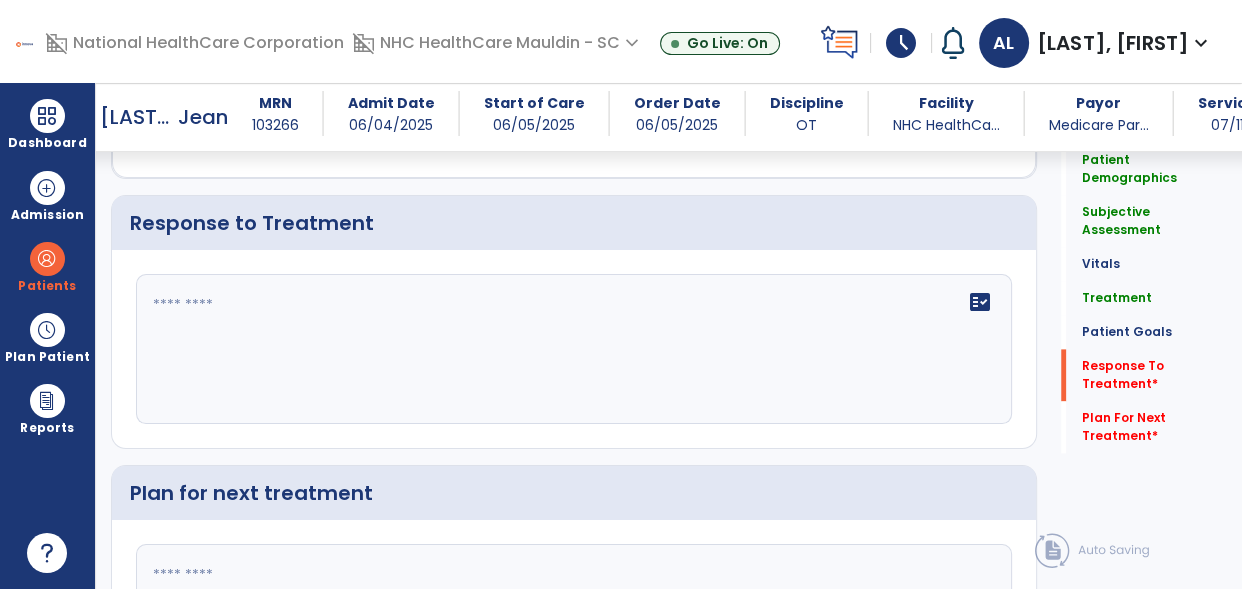 click on "fact_check" 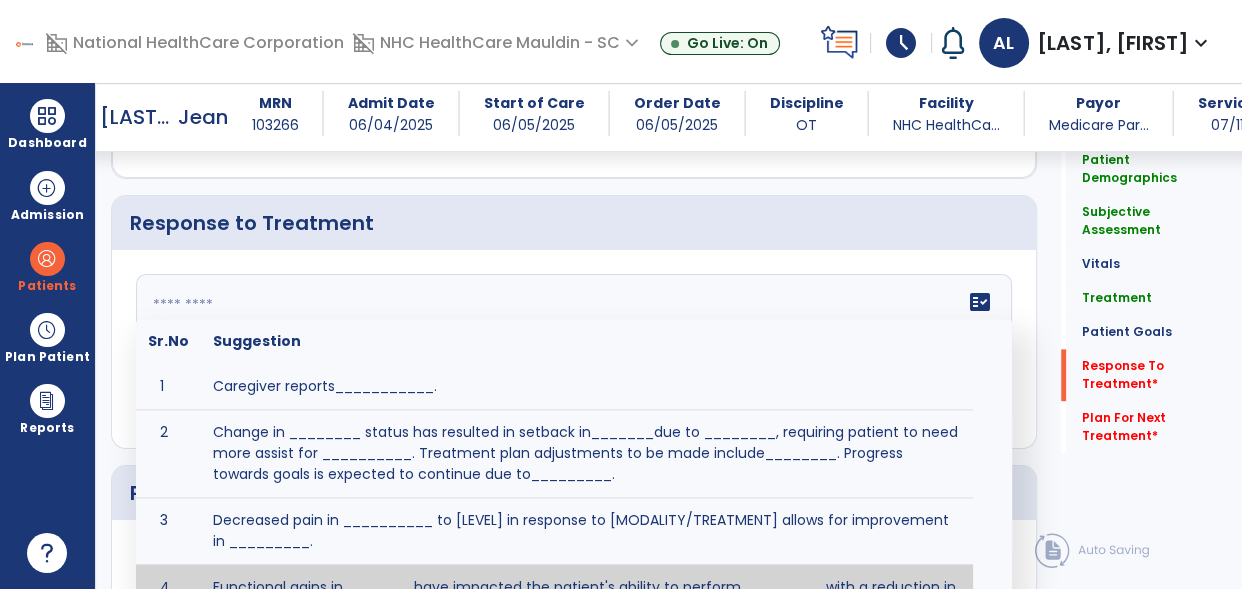 scroll, scrollTop: 2388, scrollLeft: 0, axis: vertical 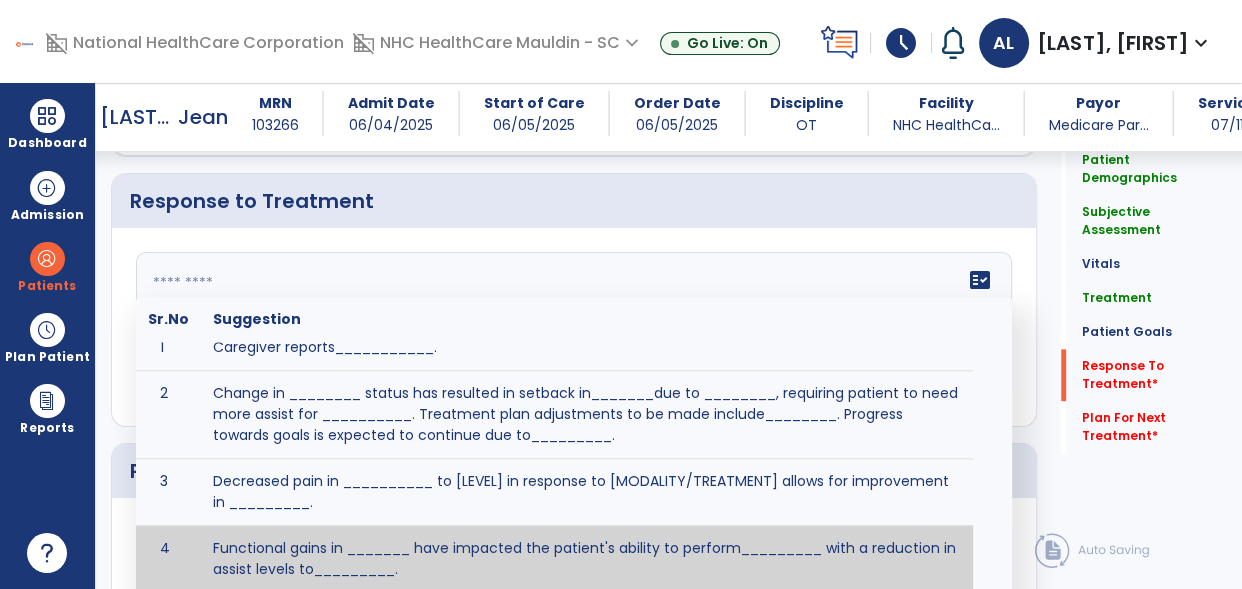 paste on "**********" 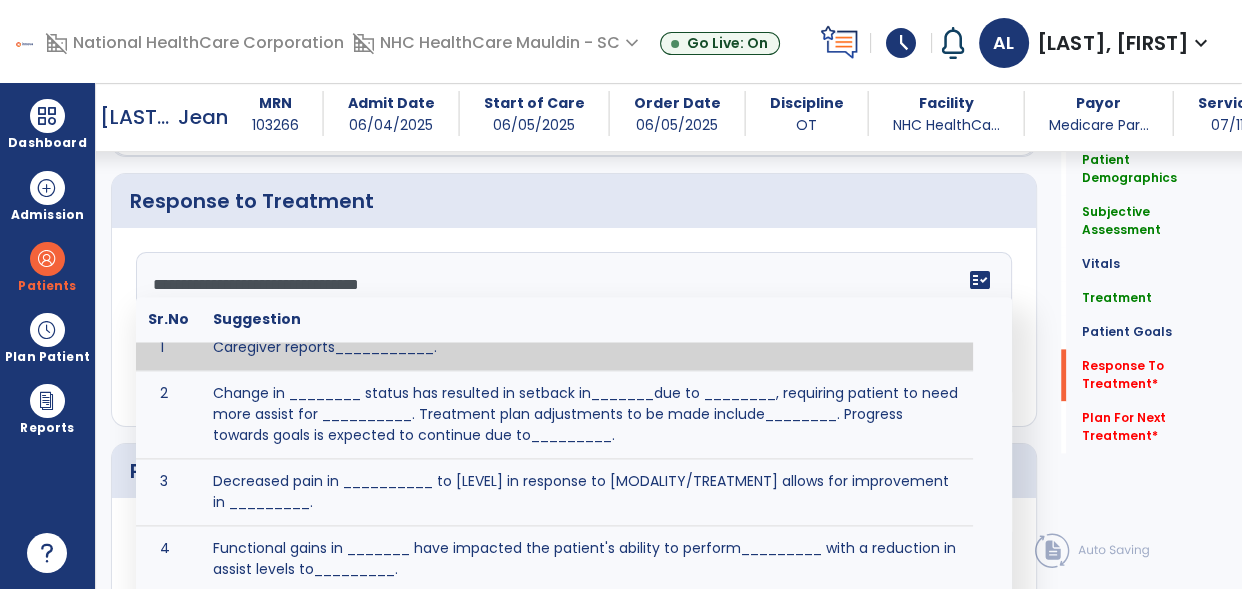 scroll, scrollTop: 0, scrollLeft: 0, axis: both 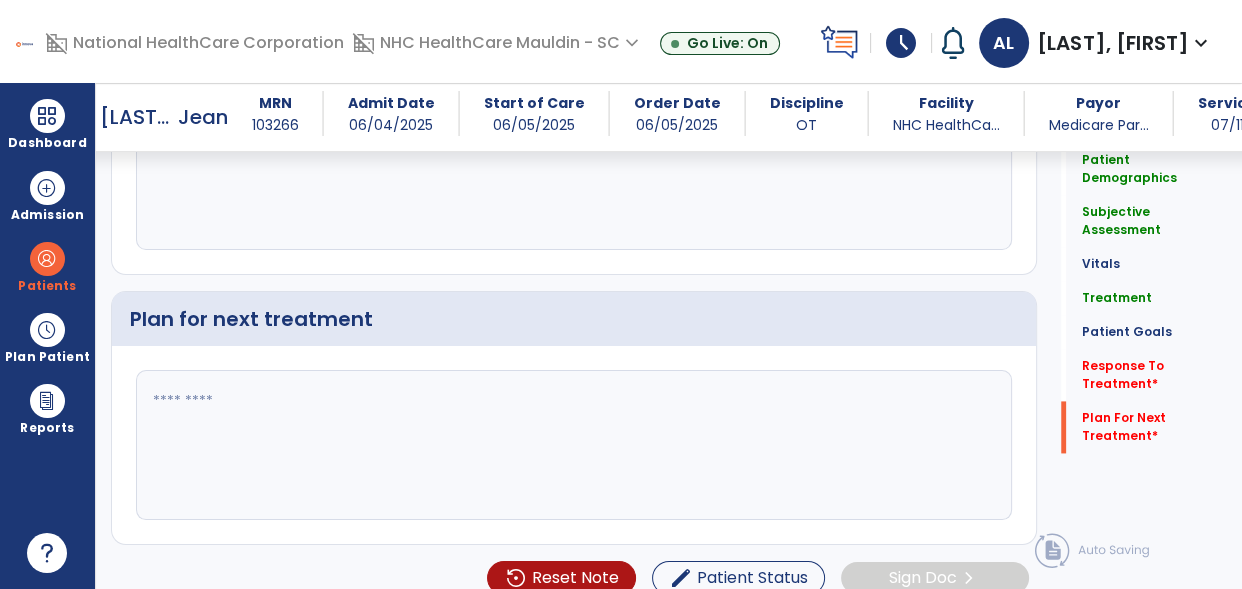 type on "**********" 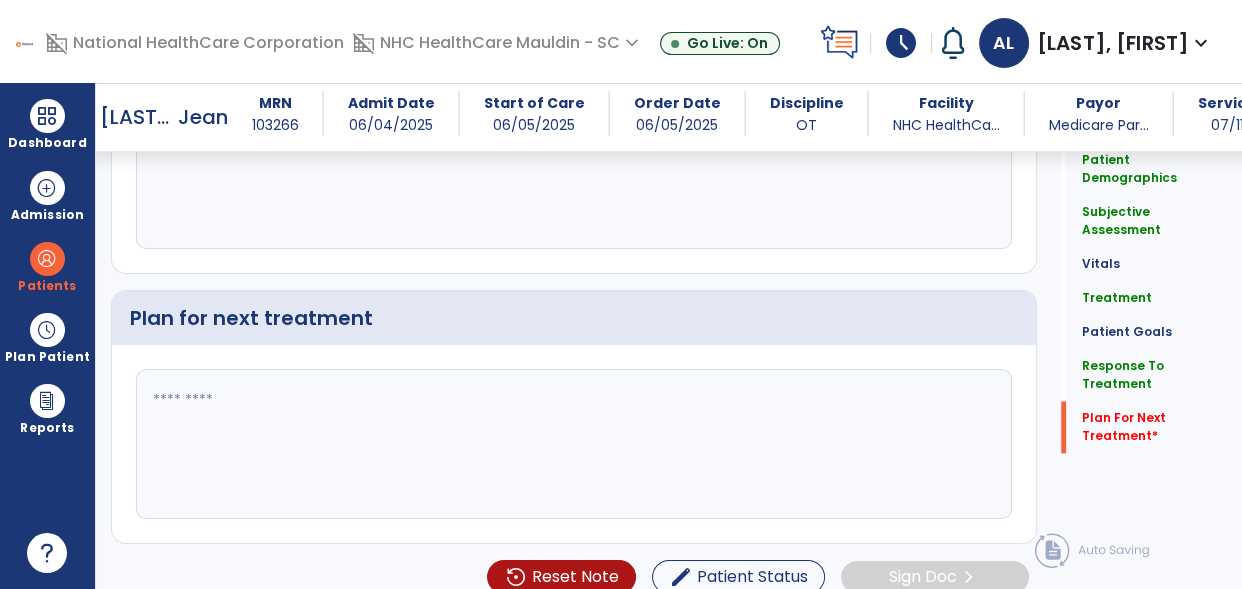 scroll, scrollTop: 2540, scrollLeft: 0, axis: vertical 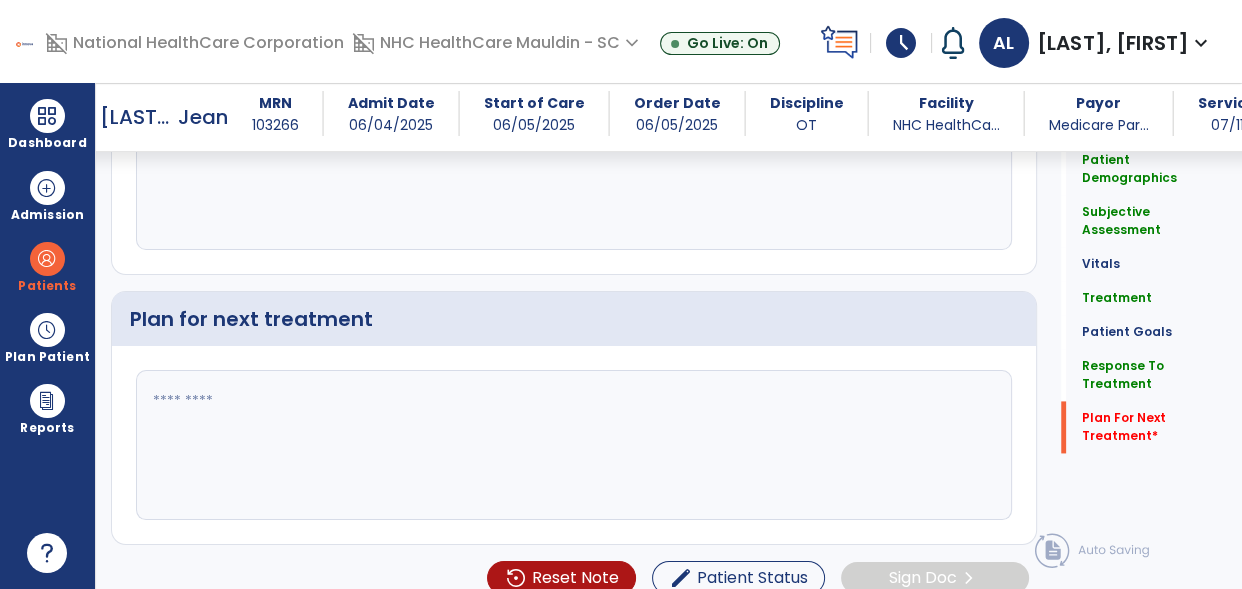 click 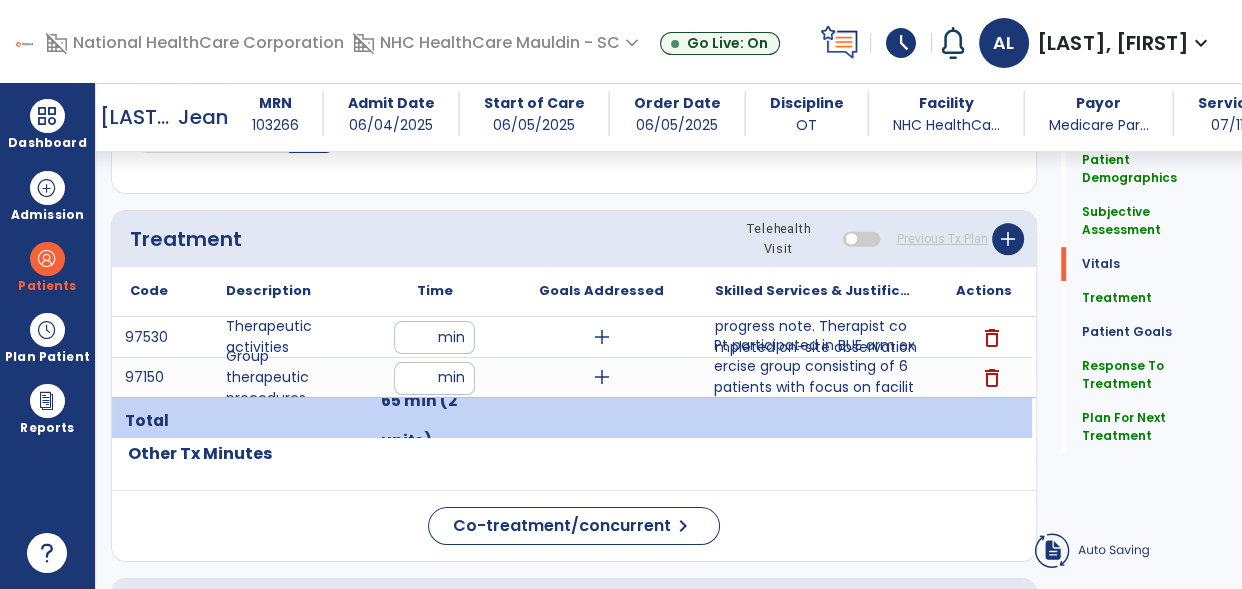 scroll, scrollTop: 0, scrollLeft: 0, axis: both 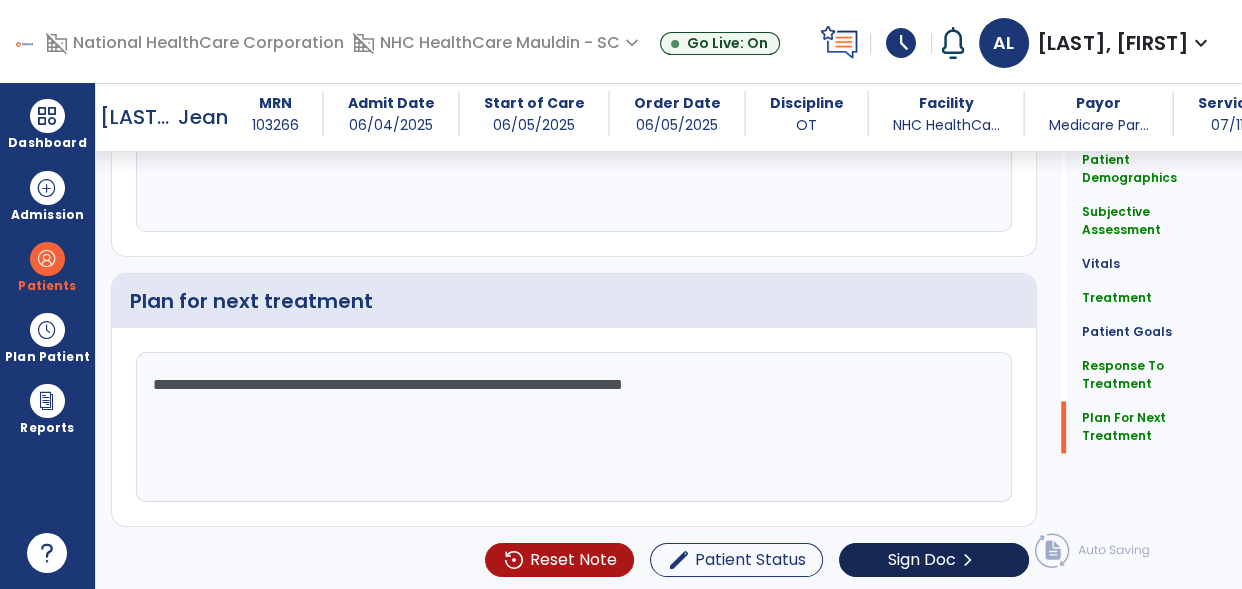 type on "**********" 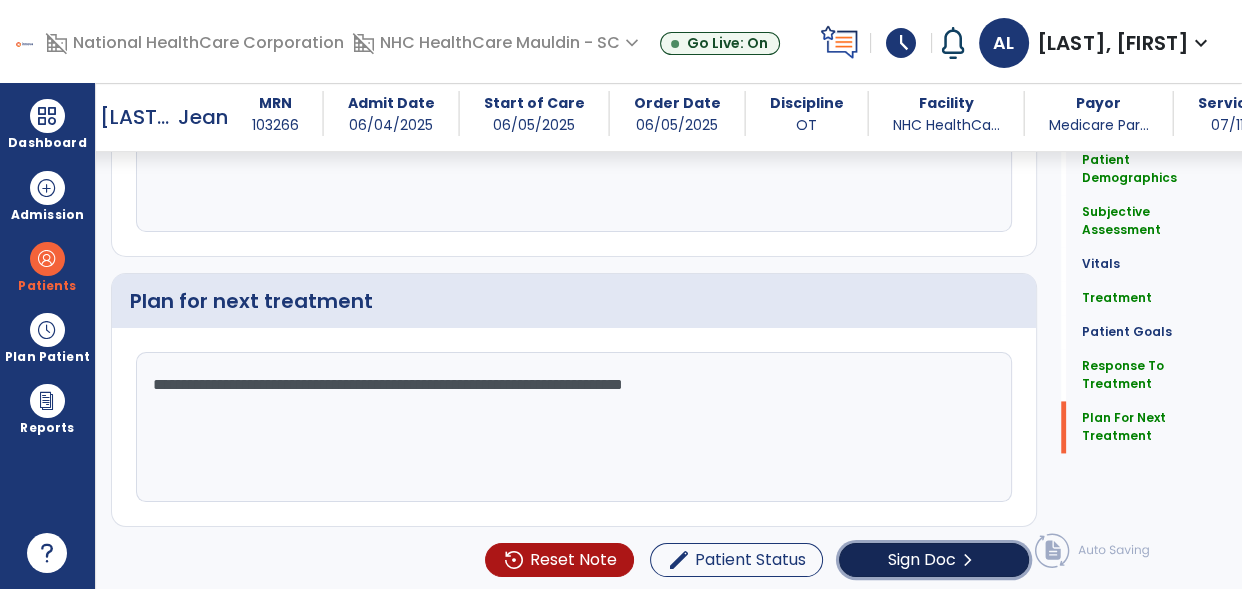 click on "Sign Doc  chevron_right" 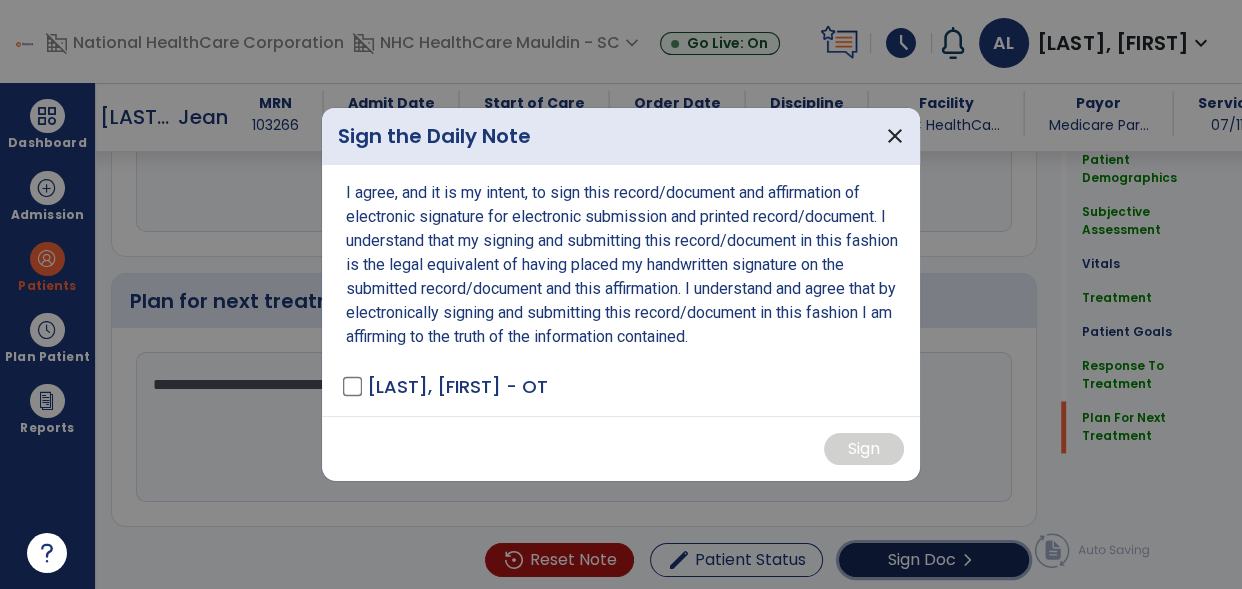 scroll, scrollTop: 2558, scrollLeft: 0, axis: vertical 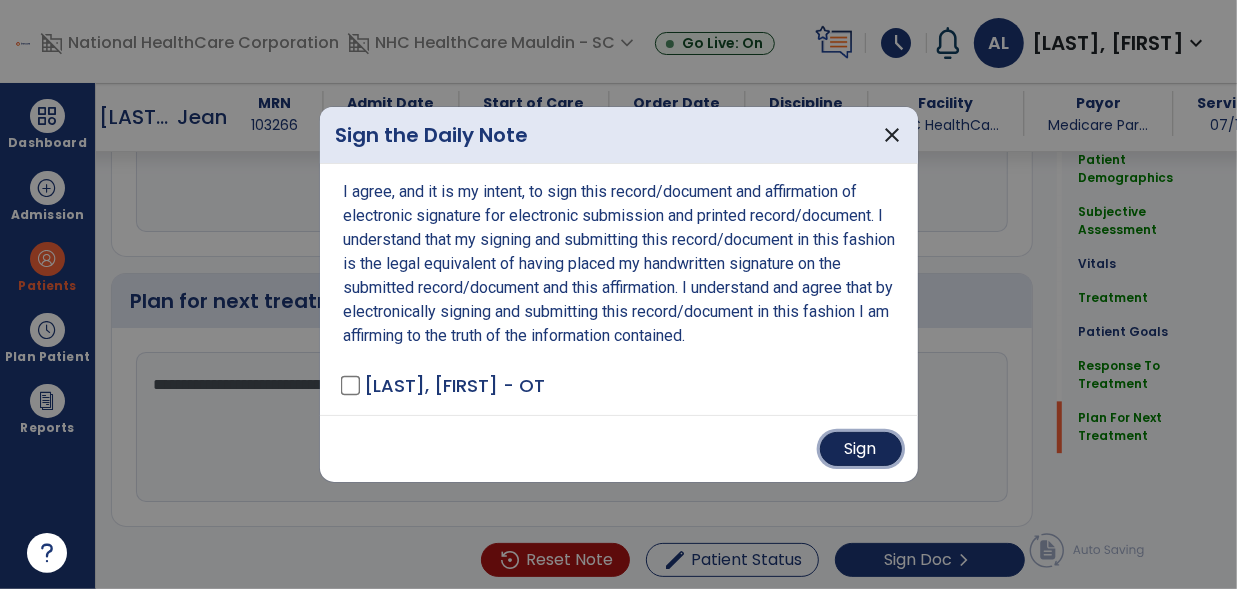 click on "Sign" at bounding box center (861, 449) 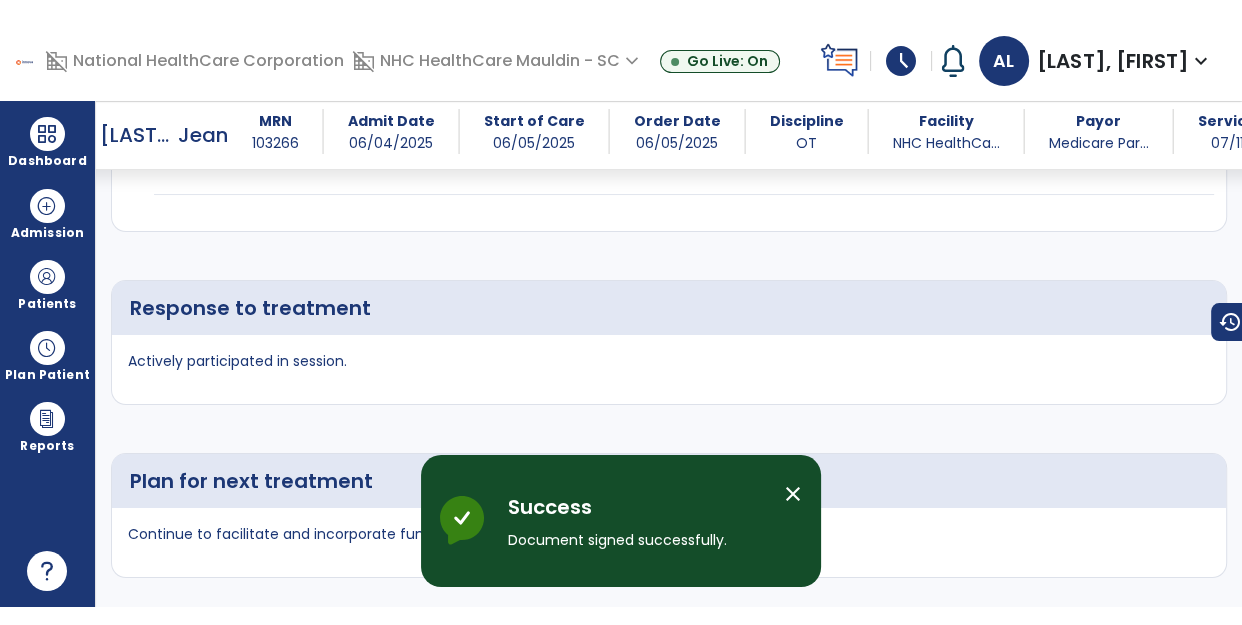 scroll, scrollTop: 4202, scrollLeft: 0, axis: vertical 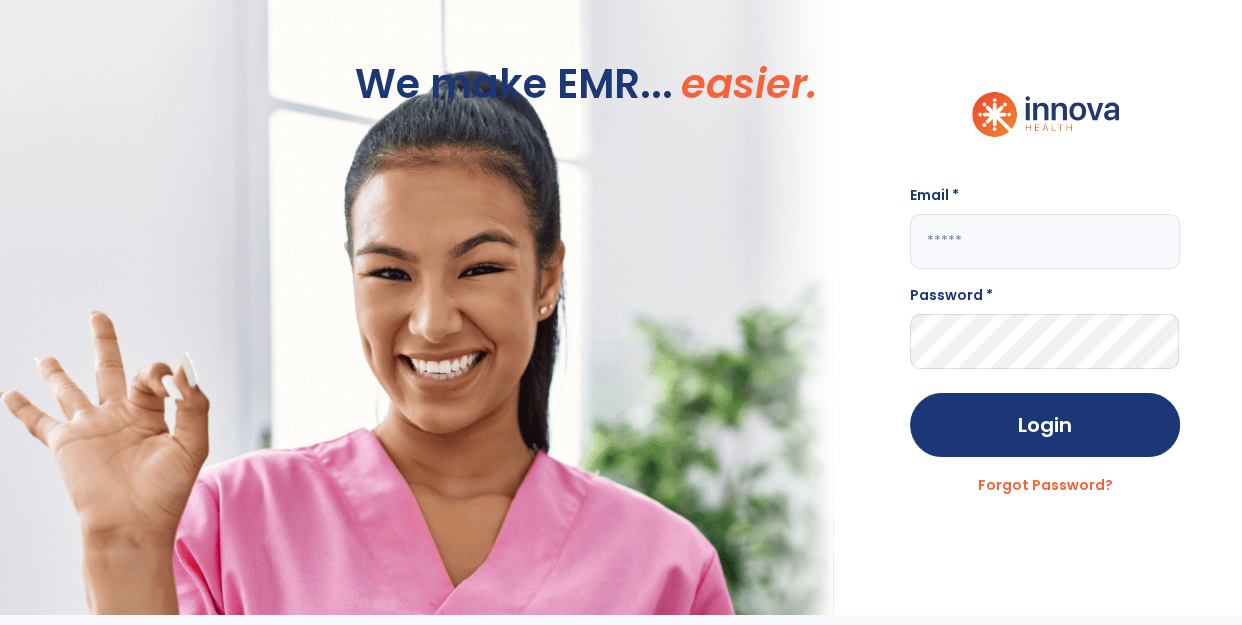 type on "**********" 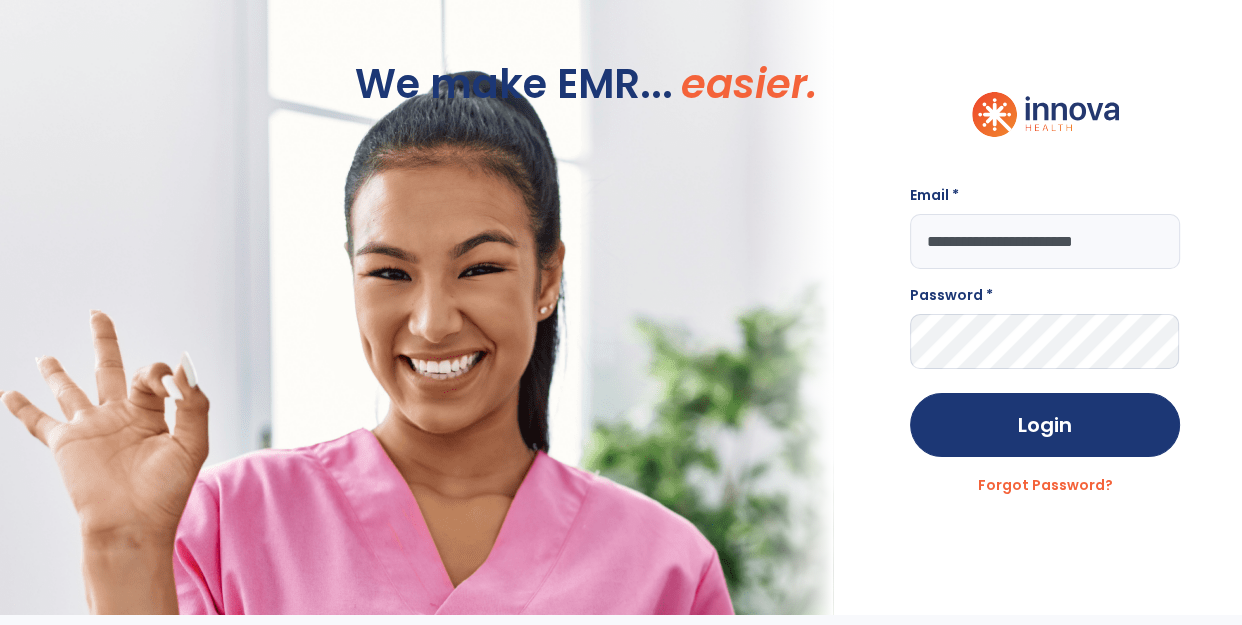 scroll, scrollTop: 0, scrollLeft: 0, axis: both 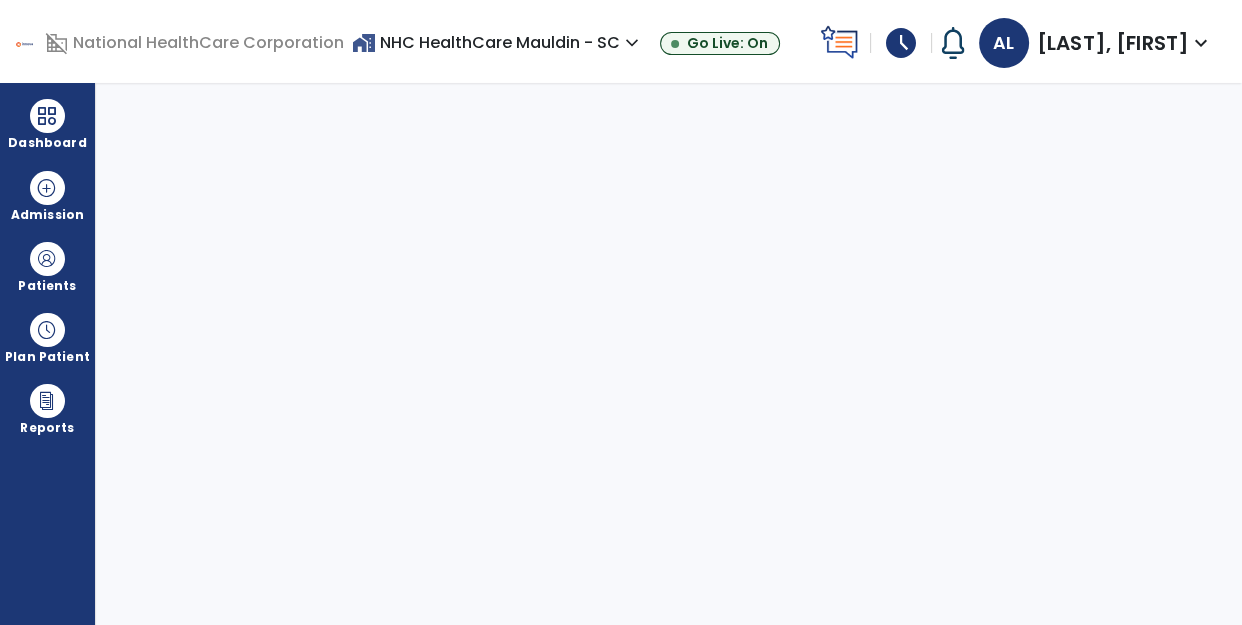 select on "****" 